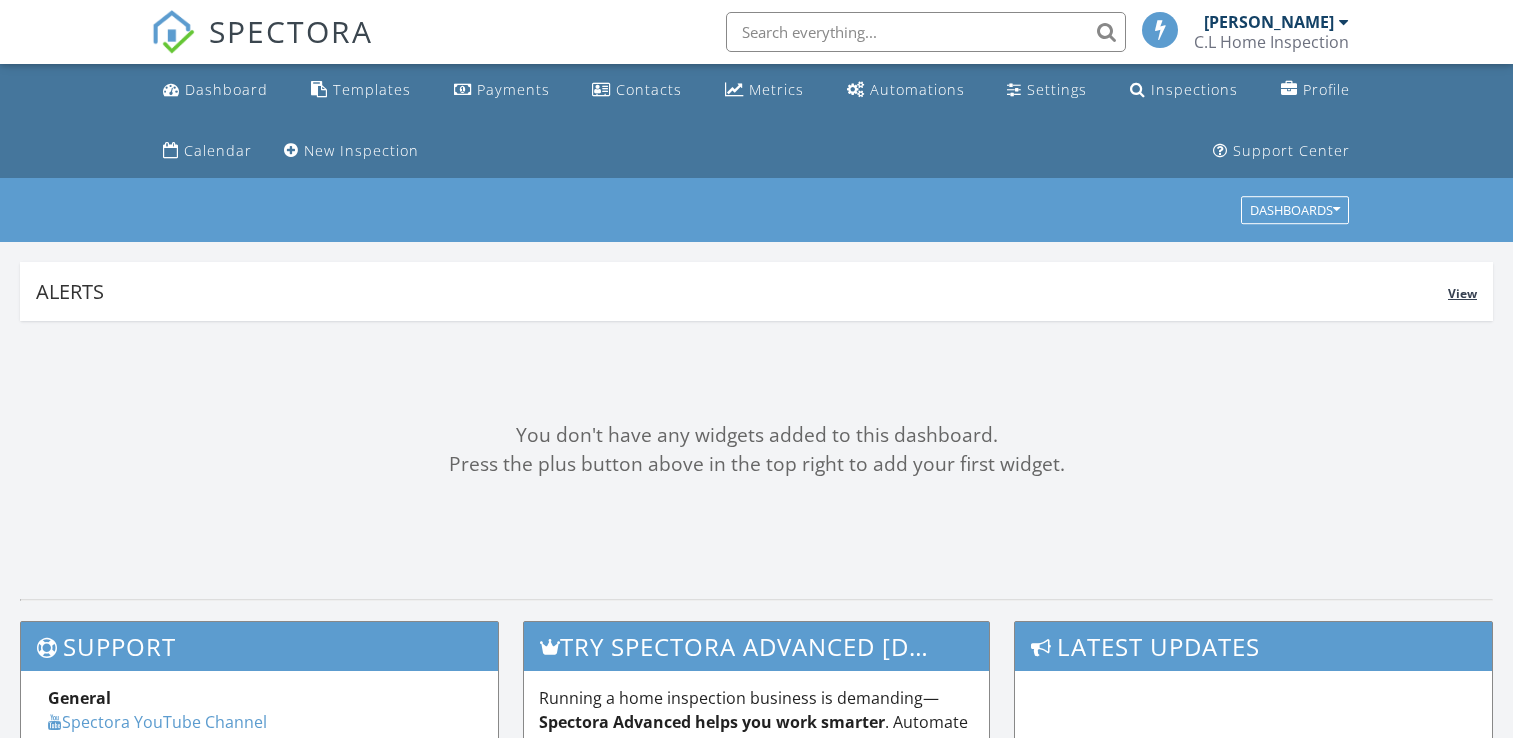 scroll, scrollTop: 0, scrollLeft: 0, axis: both 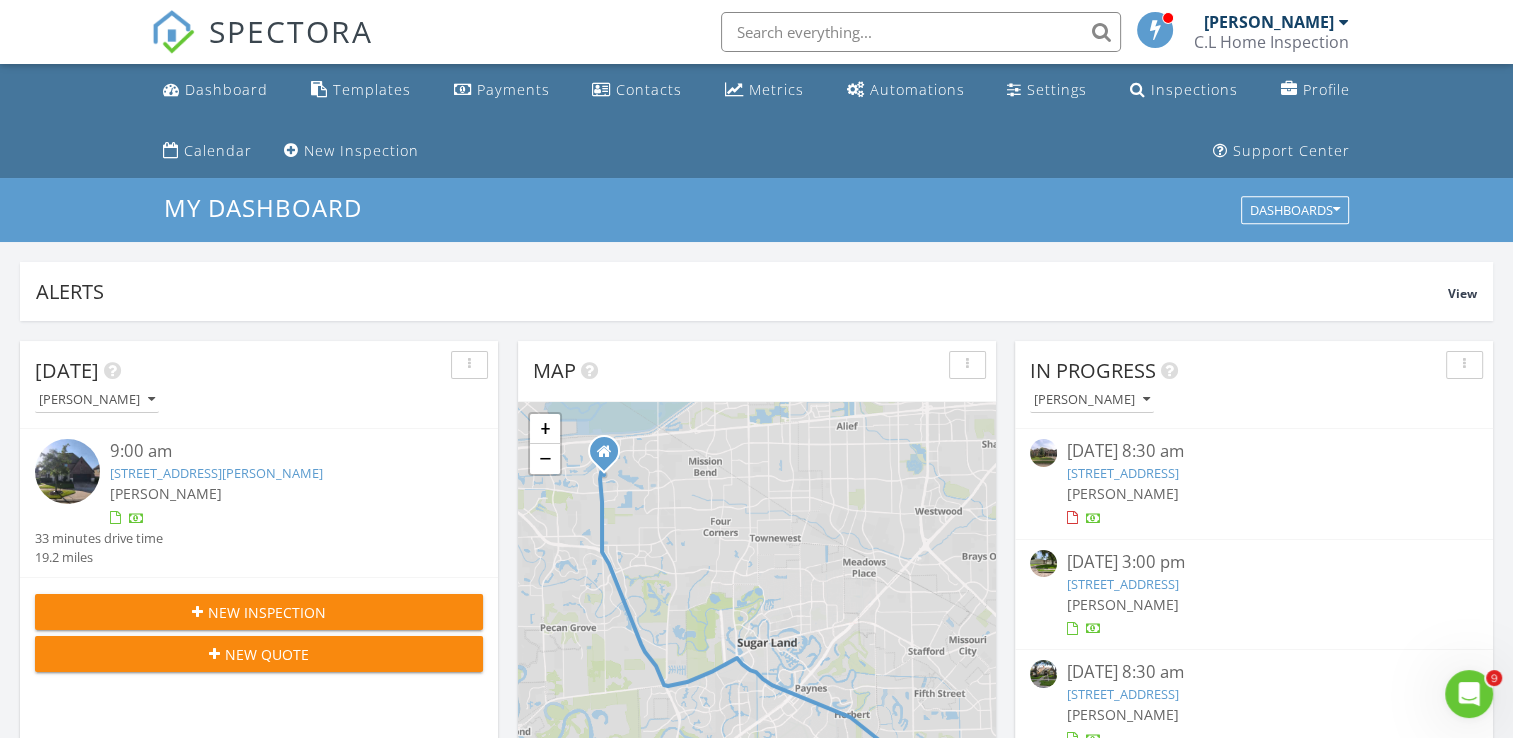 click on "New Inspection" at bounding box center (259, 612) 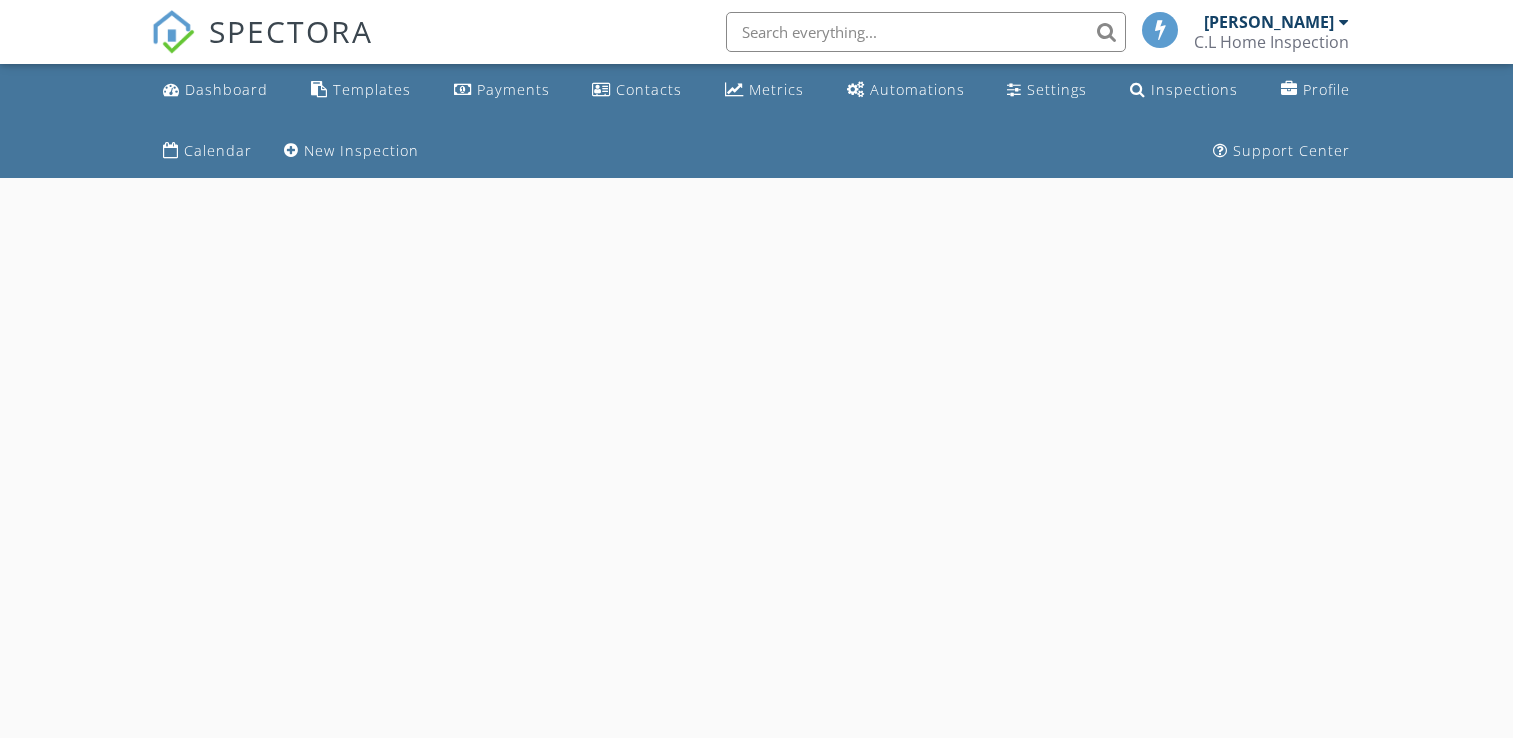 scroll, scrollTop: 0, scrollLeft: 0, axis: both 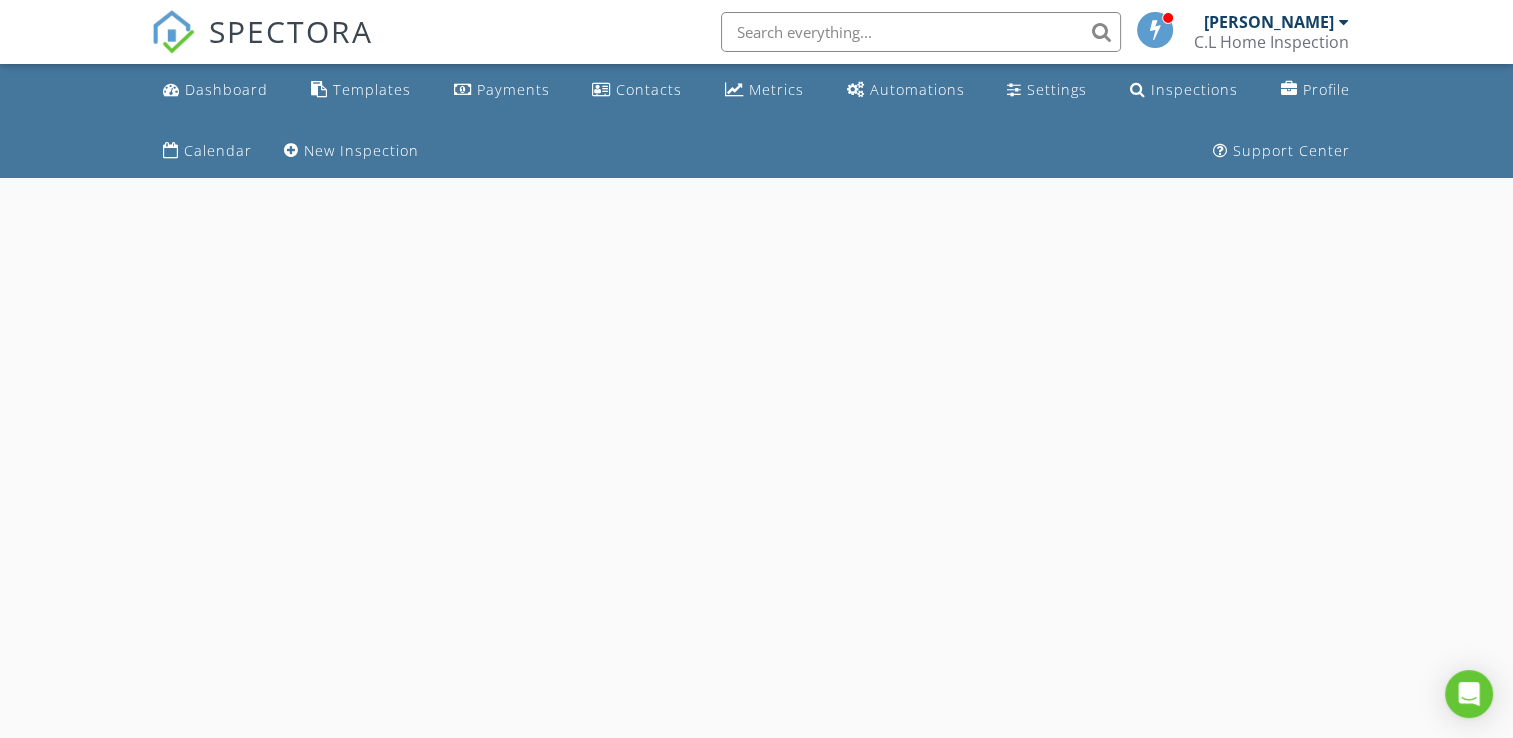 select on "6" 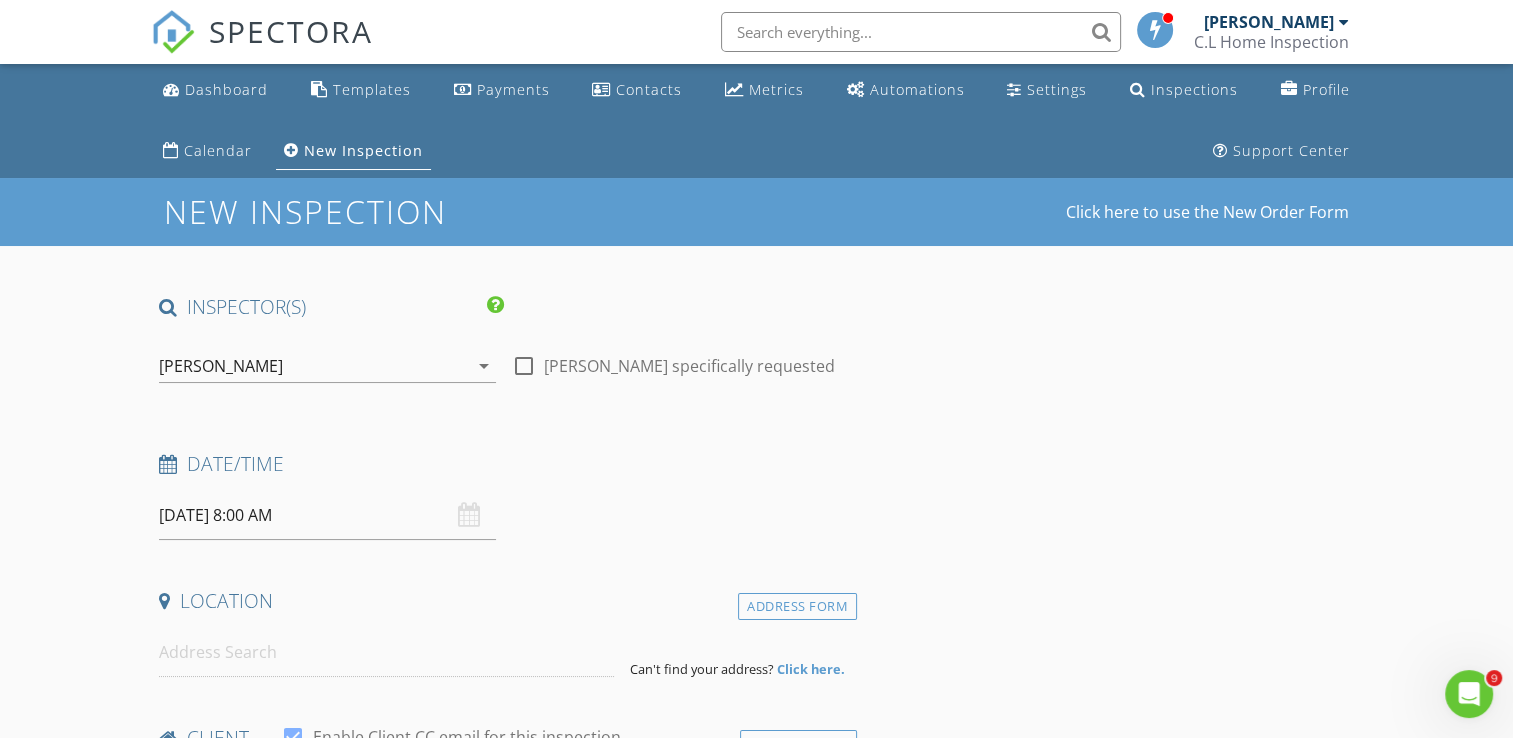scroll, scrollTop: 0, scrollLeft: 0, axis: both 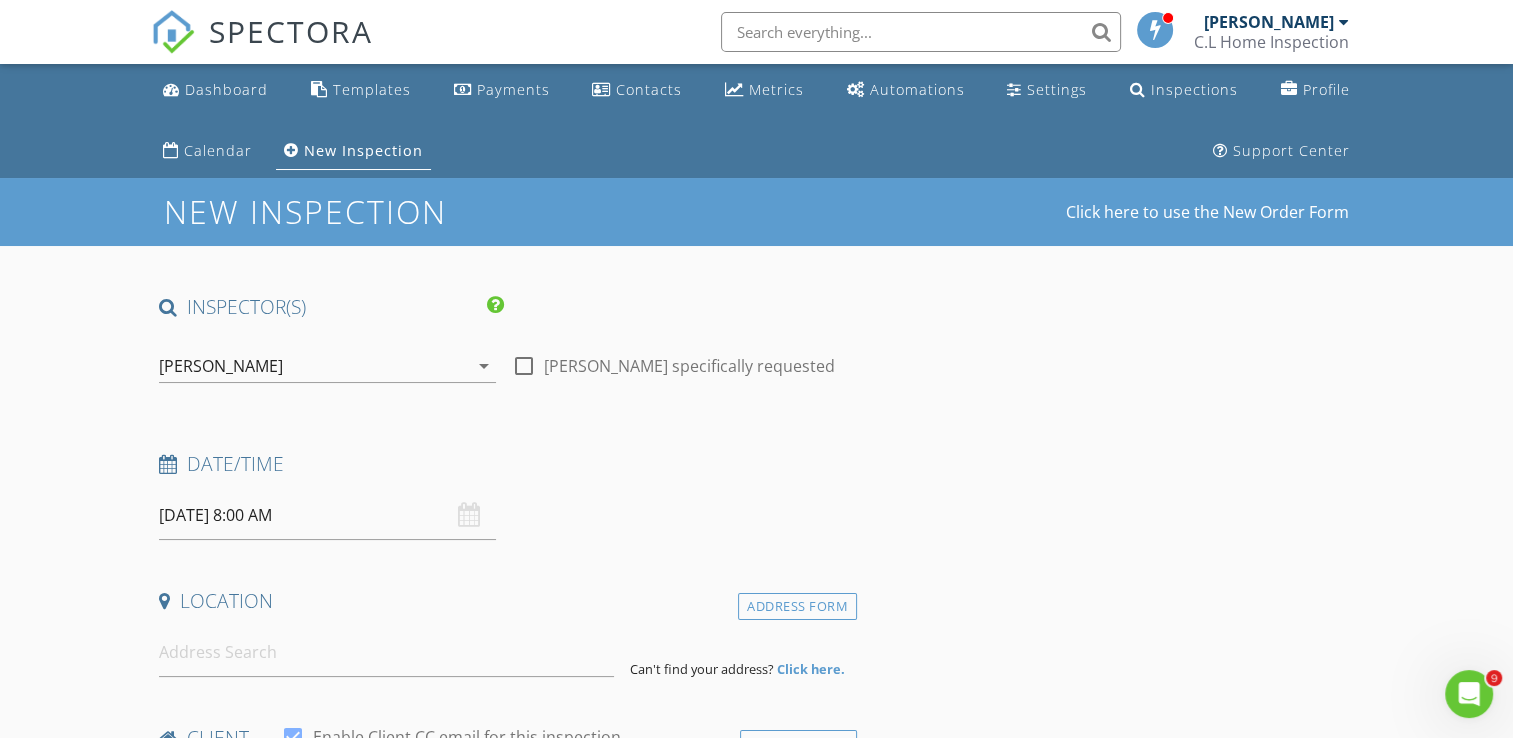 click at bounding box center (524, 366) 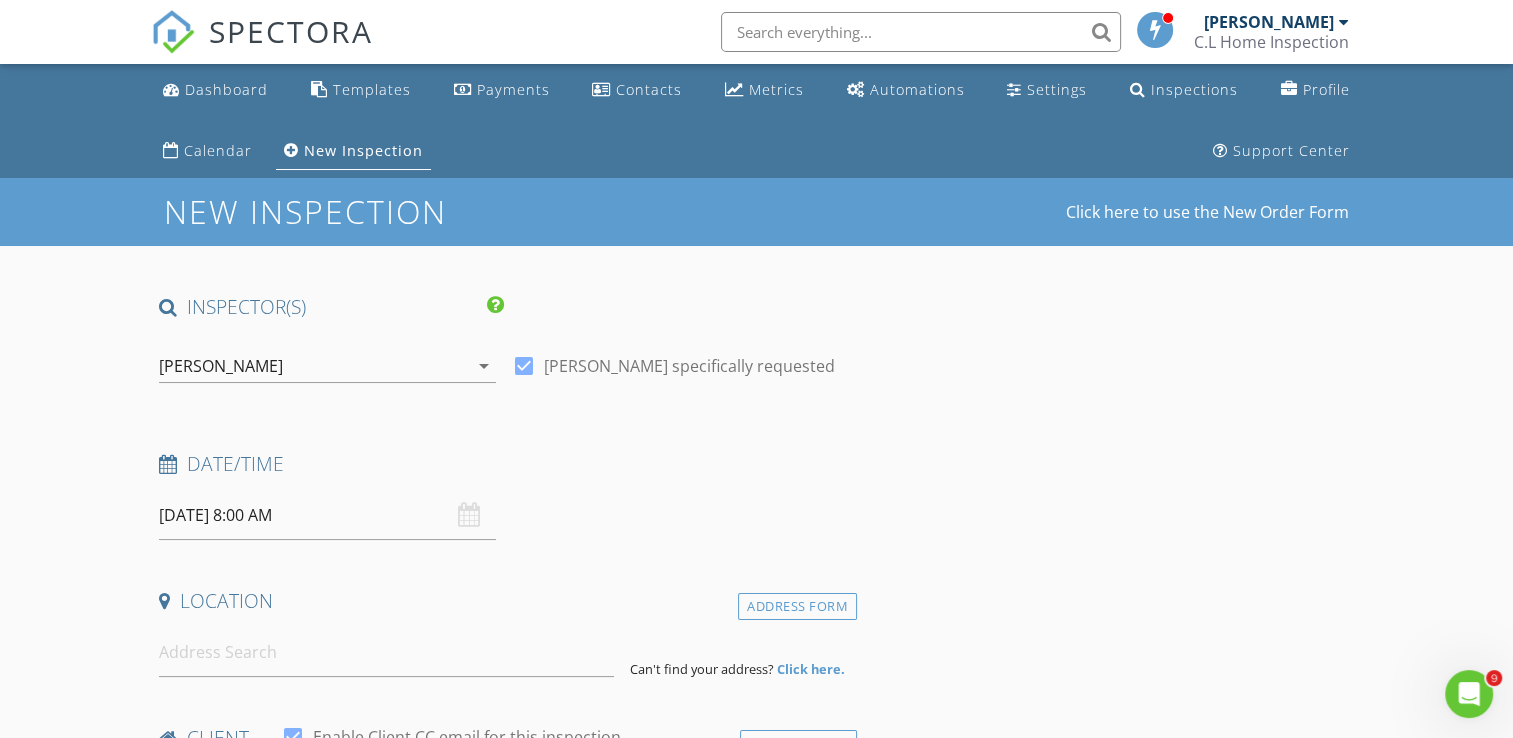 click on "07/14/2025 8:00 AM" at bounding box center (327, 515) 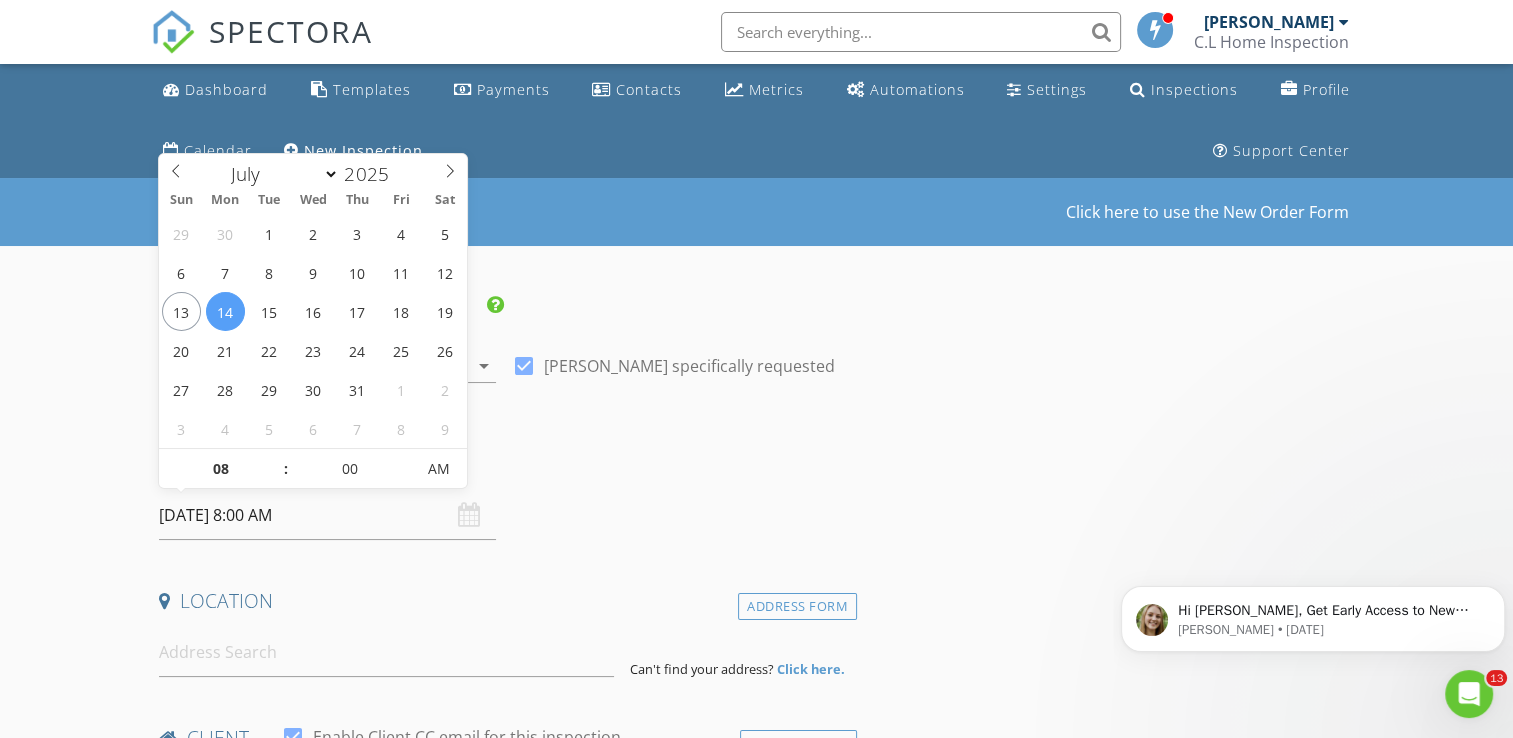scroll, scrollTop: 0, scrollLeft: 0, axis: both 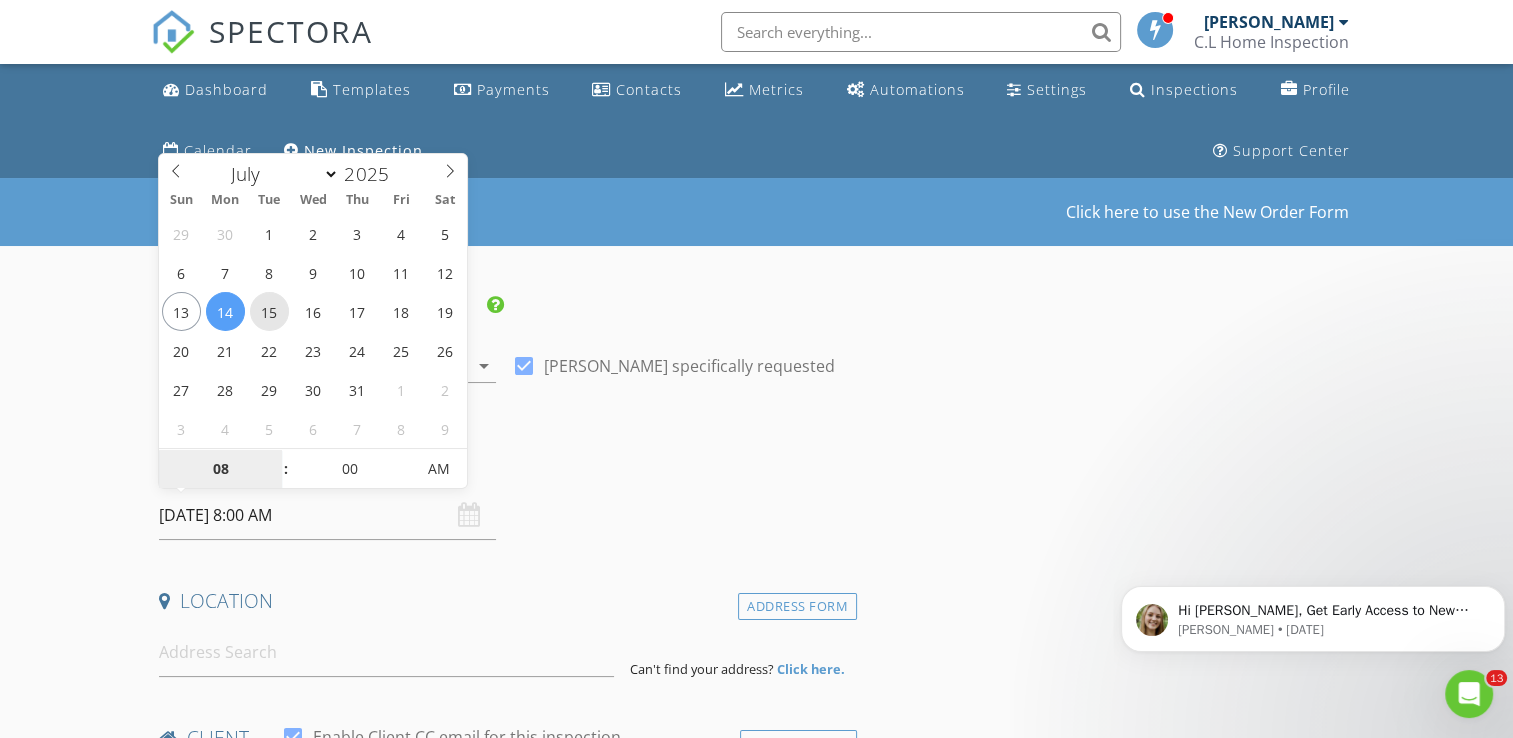 type on "07/15/2025 8:00 AM" 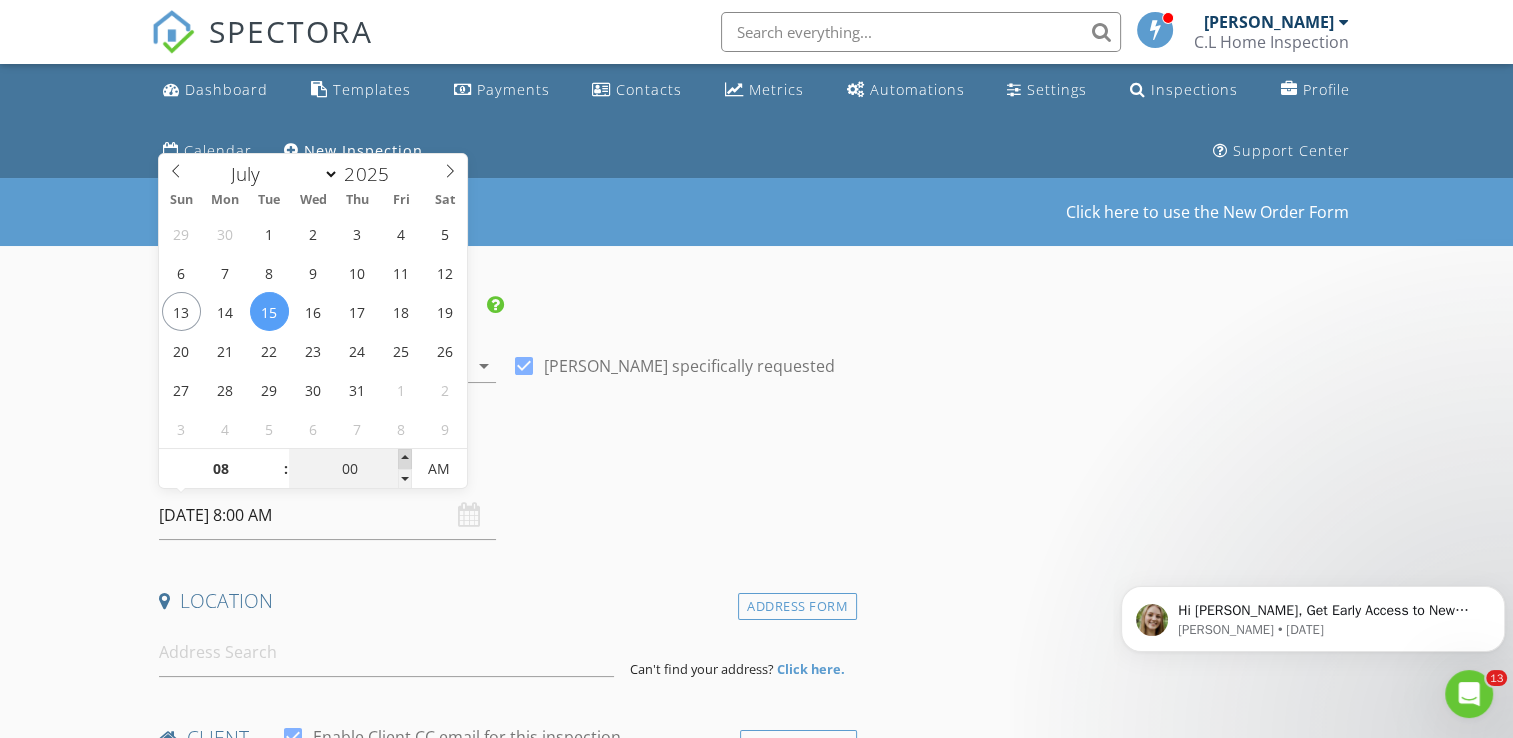 type on "05" 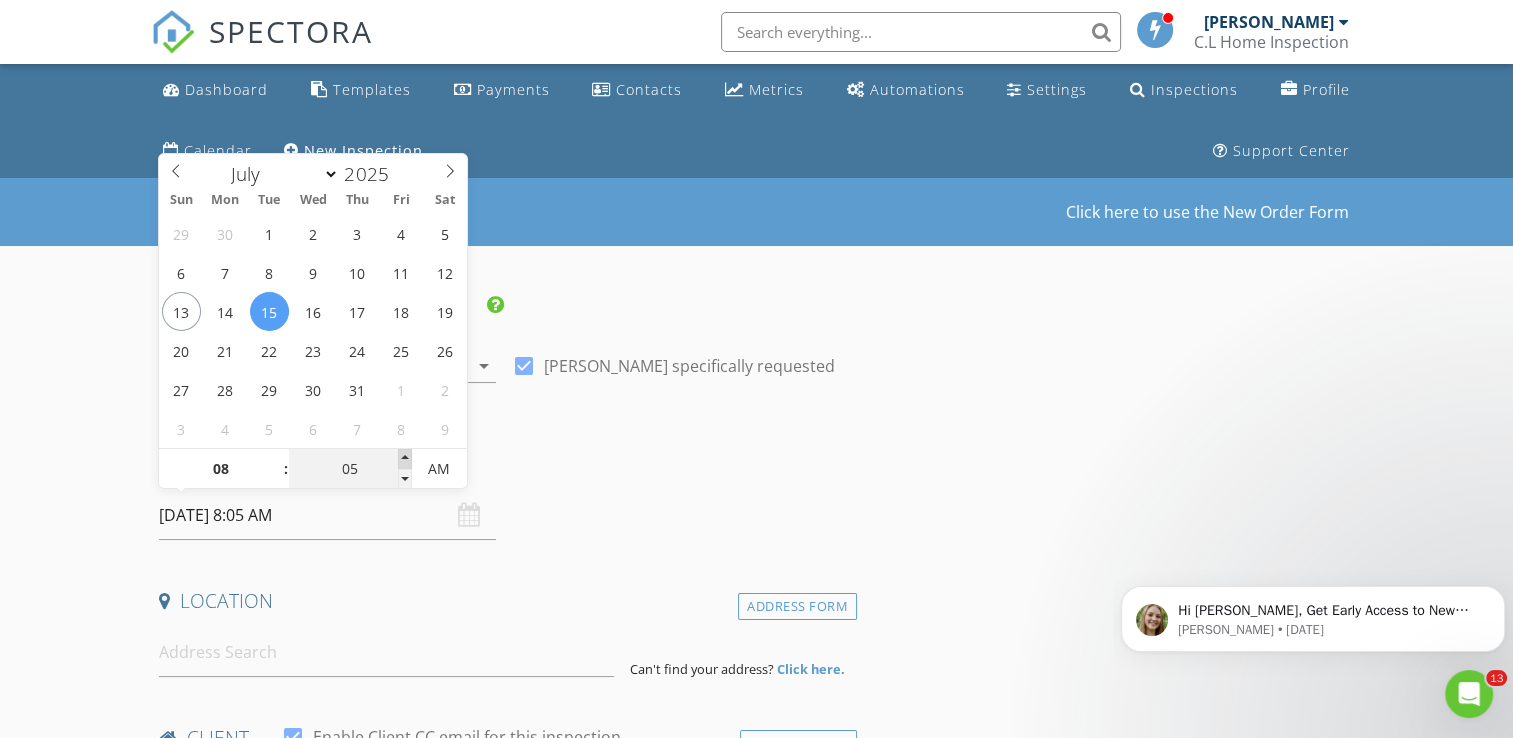 click at bounding box center [405, 459] 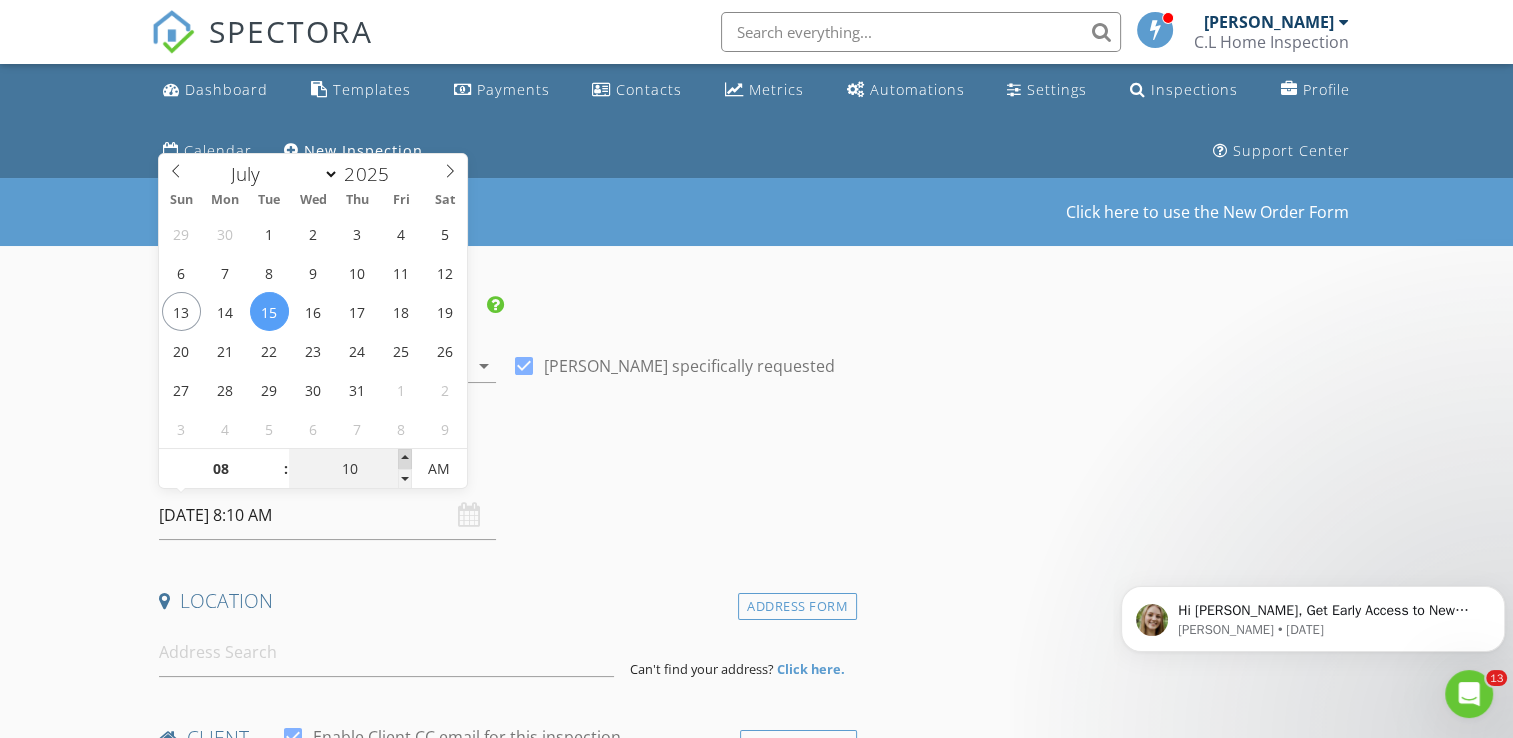 click at bounding box center [405, 459] 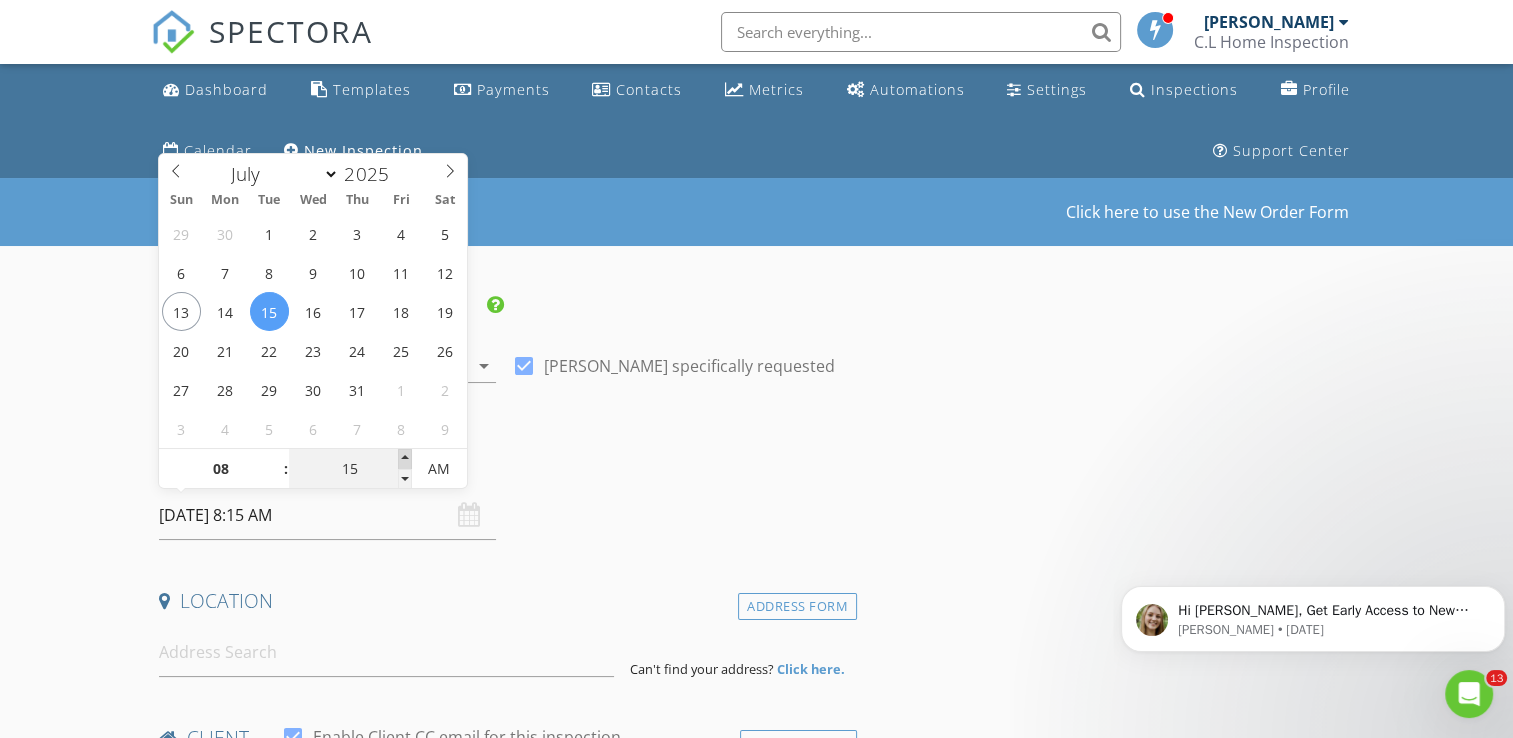 click at bounding box center [405, 459] 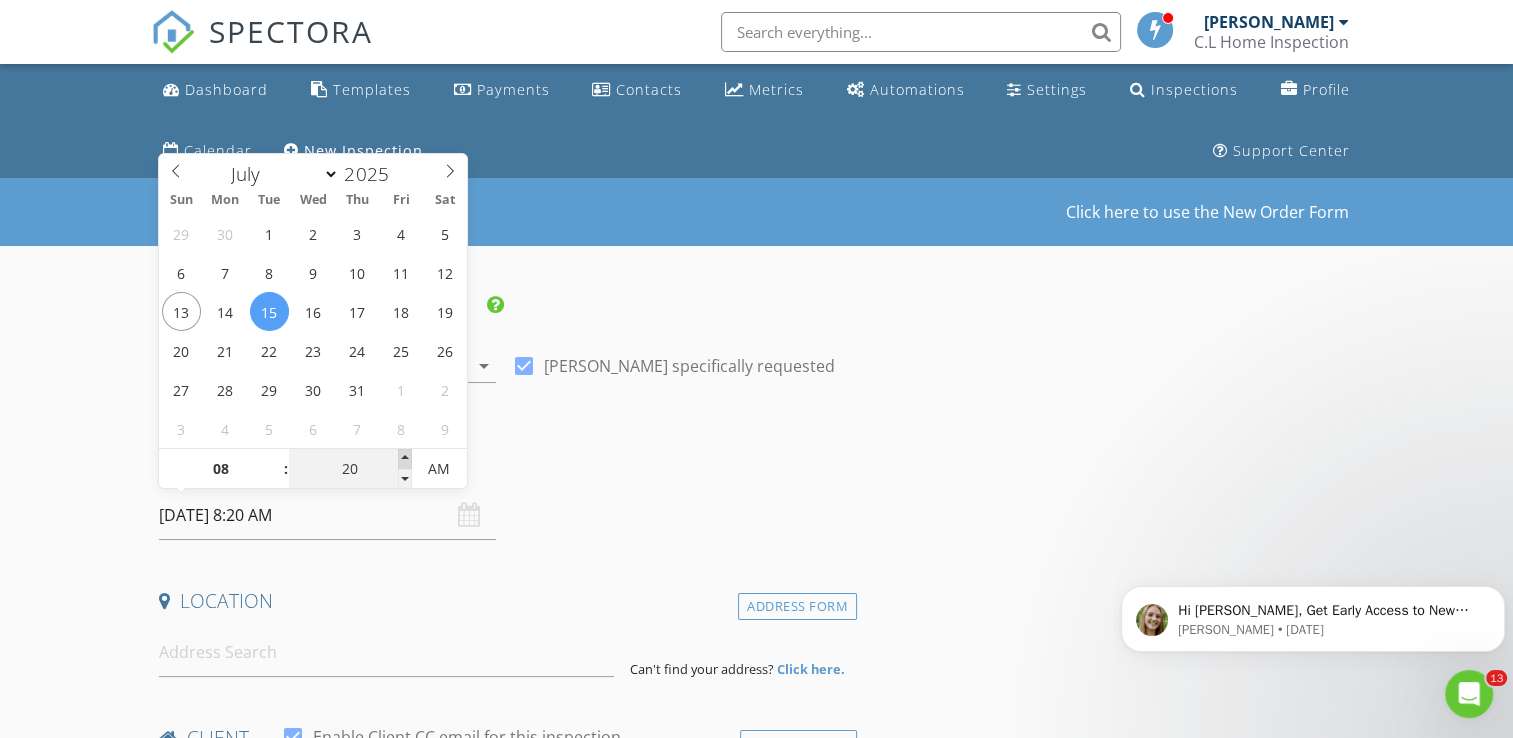 click at bounding box center [405, 459] 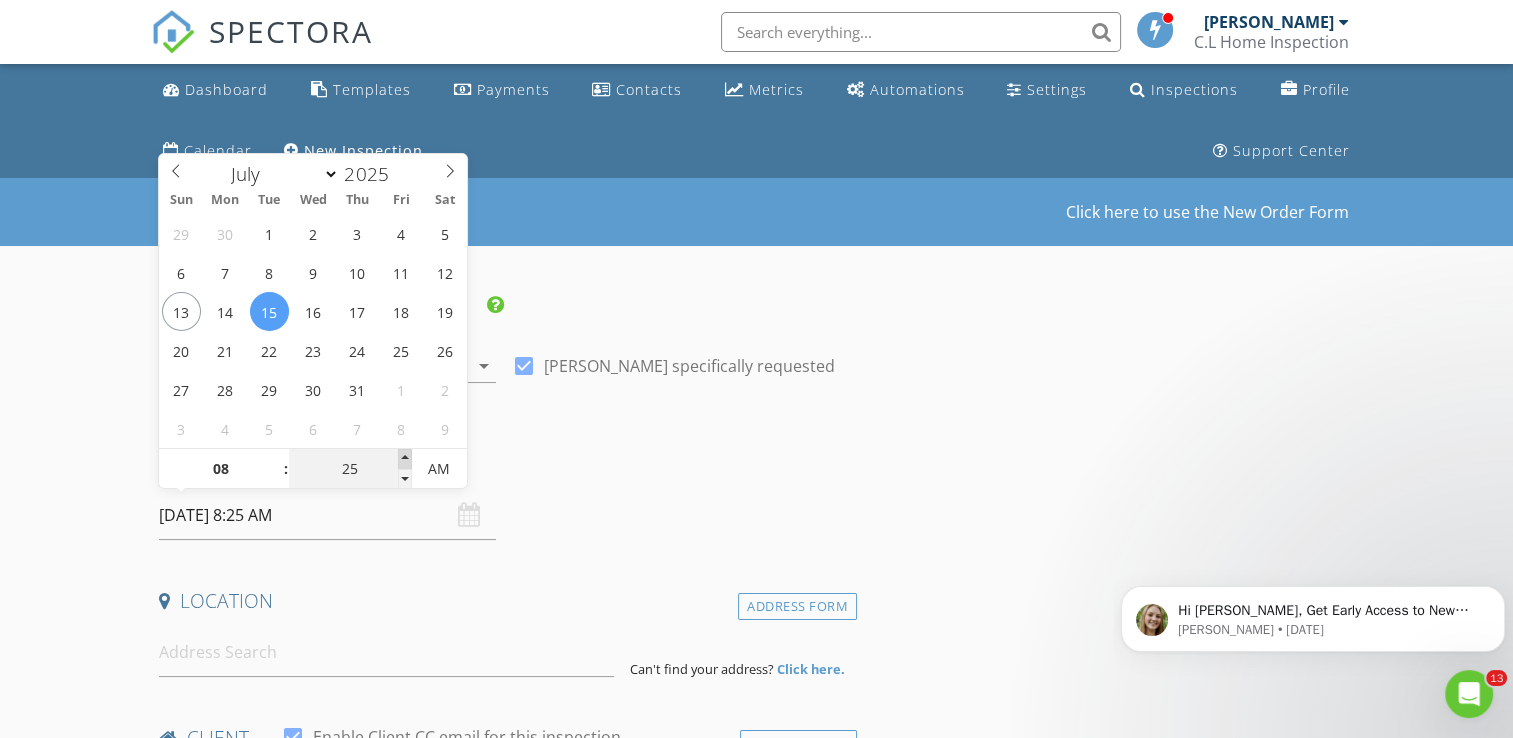 click at bounding box center [405, 459] 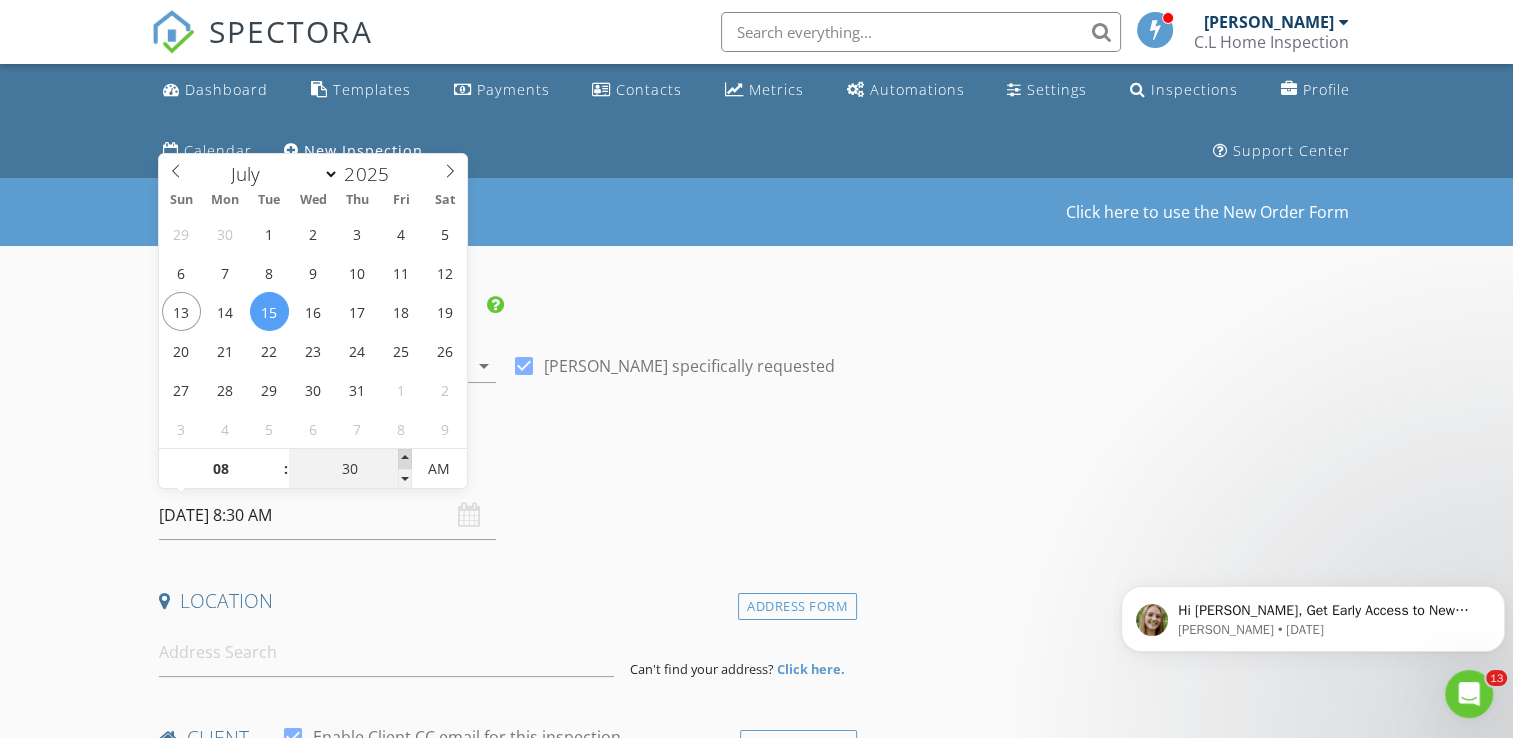 click at bounding box center [405, 459] 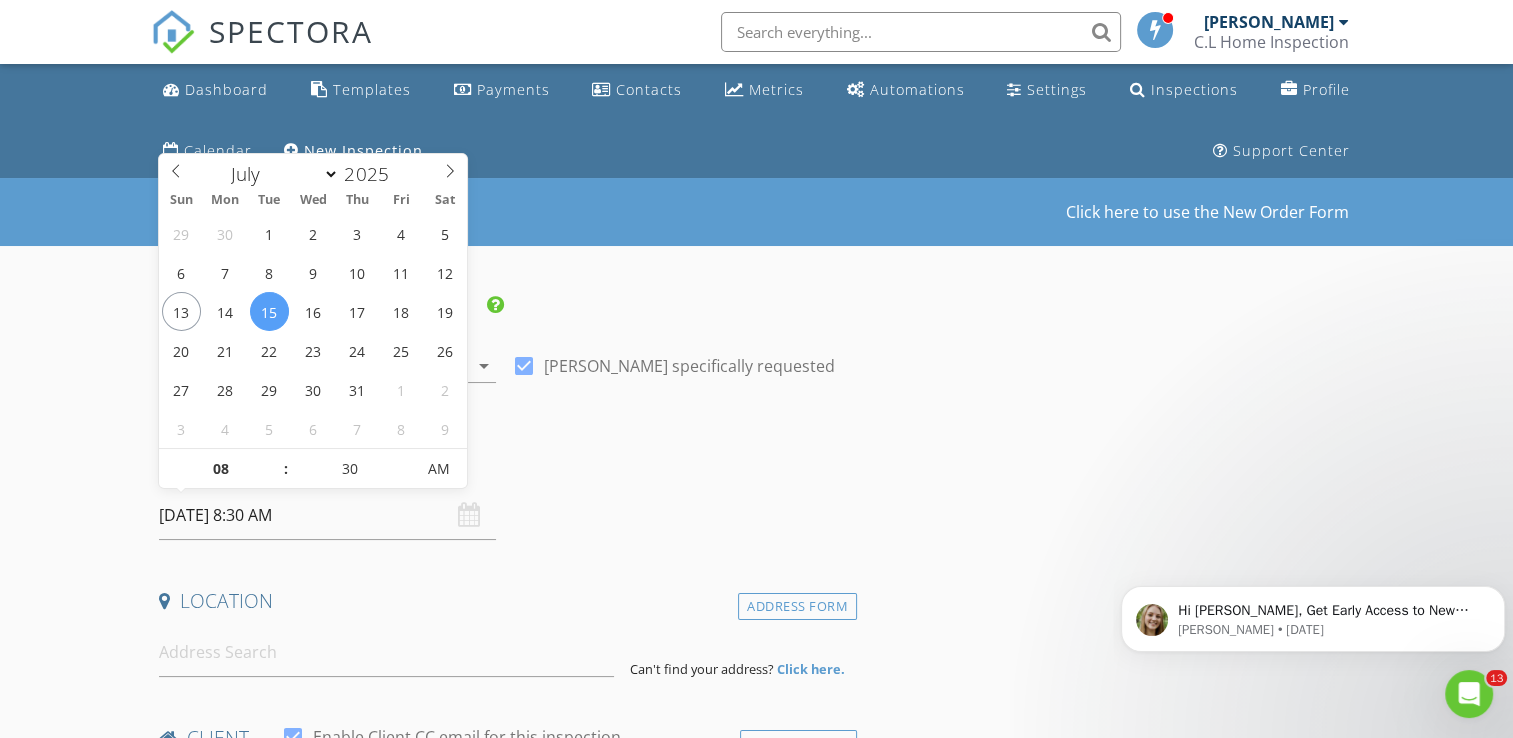 click on "INSPECTOR(S)
check_box   Chang Liu   PRIMARY   Chang Liu arrow_drop_down   check_box Chang Liu specifically requested
Date/Time
07/15/2025 8:30 AM
Location
Address Form       Can't find your address?   Click here.
client
check_box Enable Client CC email for this inspection   Client Search     check_box_outline_blank Client is a Company/Organization     First Name   Last Name   Email   CC Email   Phone           Notes   Private Notes
ADD ADDITIONAL client
SERVICES
check_box_outline_blank   Re-Inspection   check_box_outline_blank   Pre-Drywall Inspection   check_box_outline_blank   Swimming Pools, Spas, Hot Tubs, and Equipment Inspection   check_box_outline_blank   Commercial Property Inspection   check_box_outline_blank   Residential Inspection   Home Inspection" at bounding box center (756, 1728) 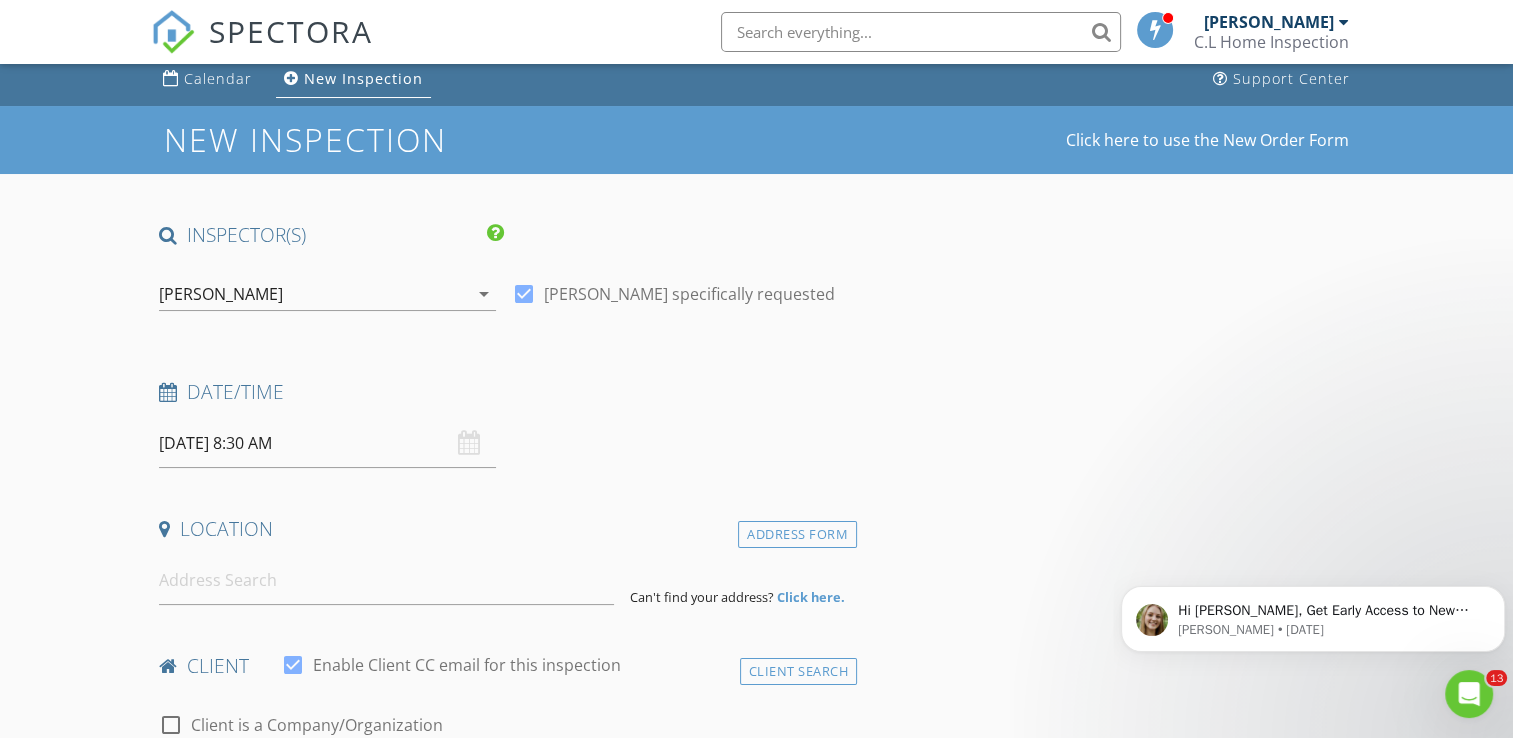 scroll, scrollTop: 200, scrollLeft: 0, axis: vertical 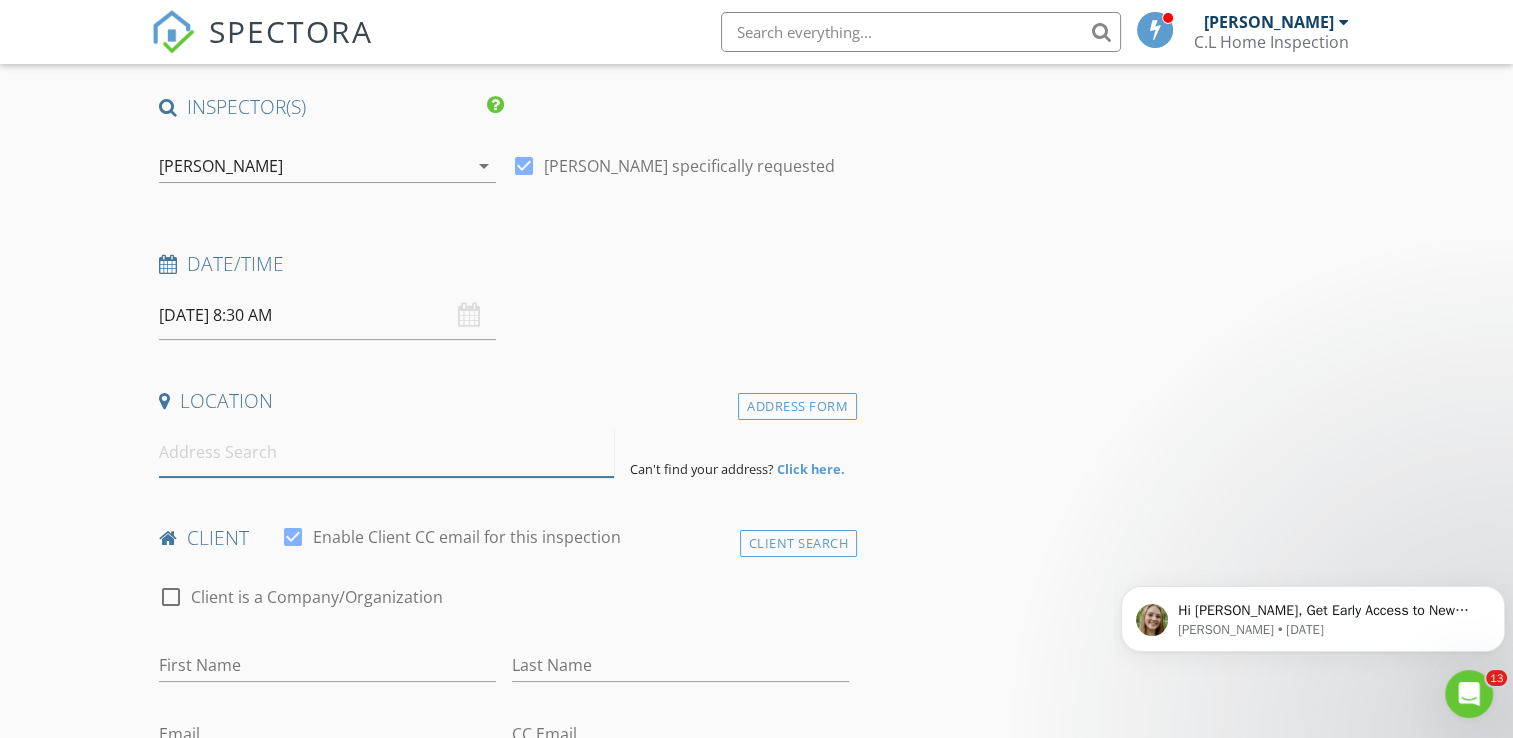 click at bounding box center (386, 452) 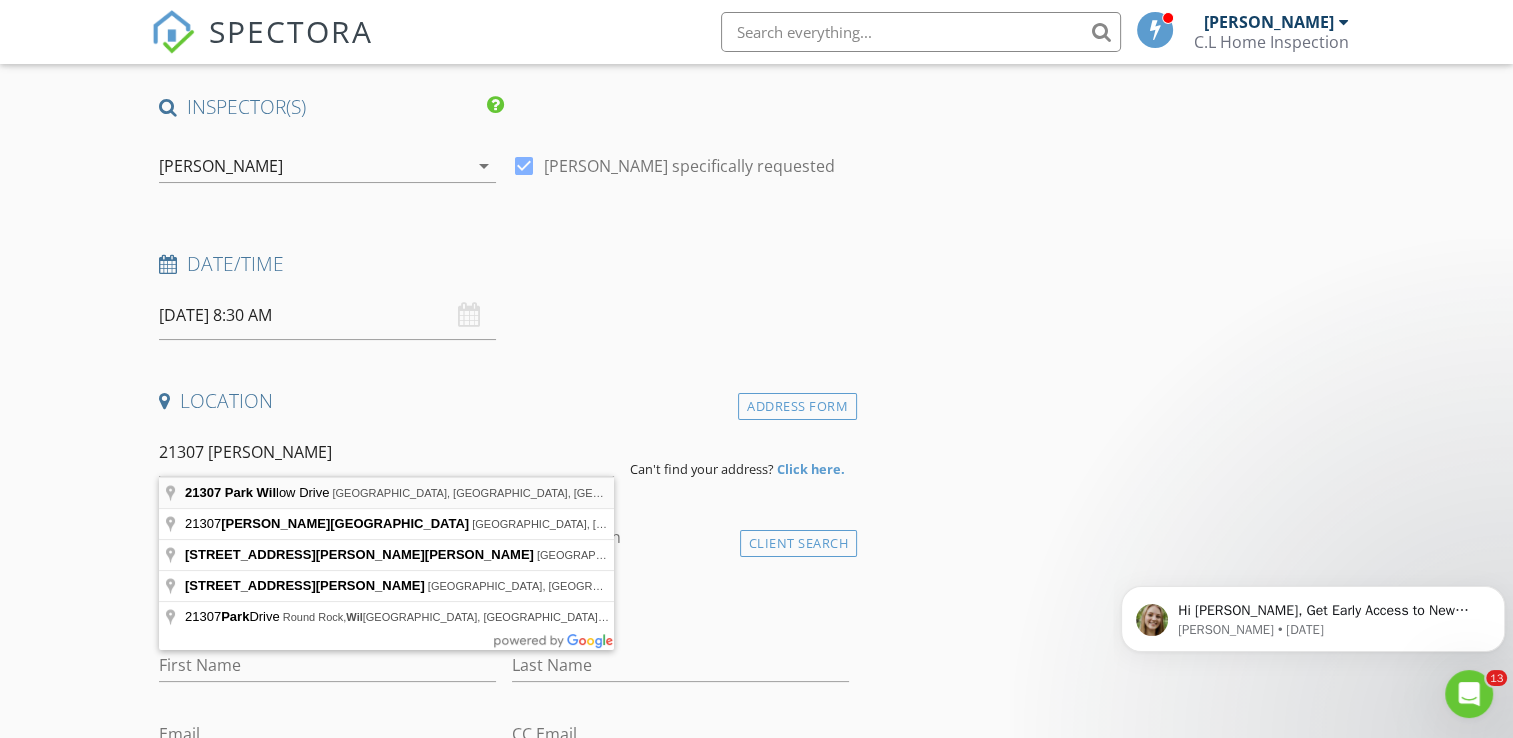 type on "21307 Park Willow Drive, Katy, TX, USA" 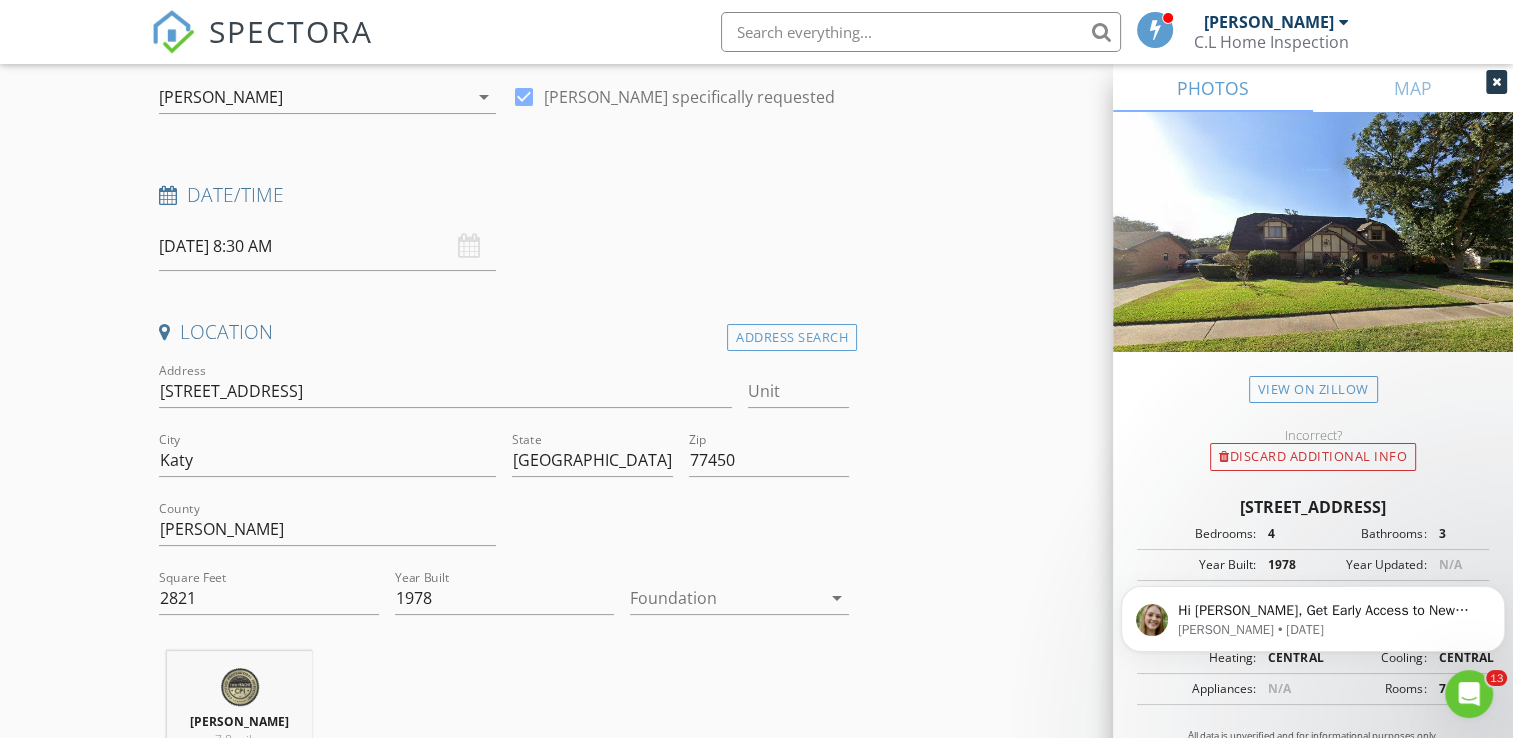 scroll, scrollTop: 300, scrollLeft: 0, axis: vertical 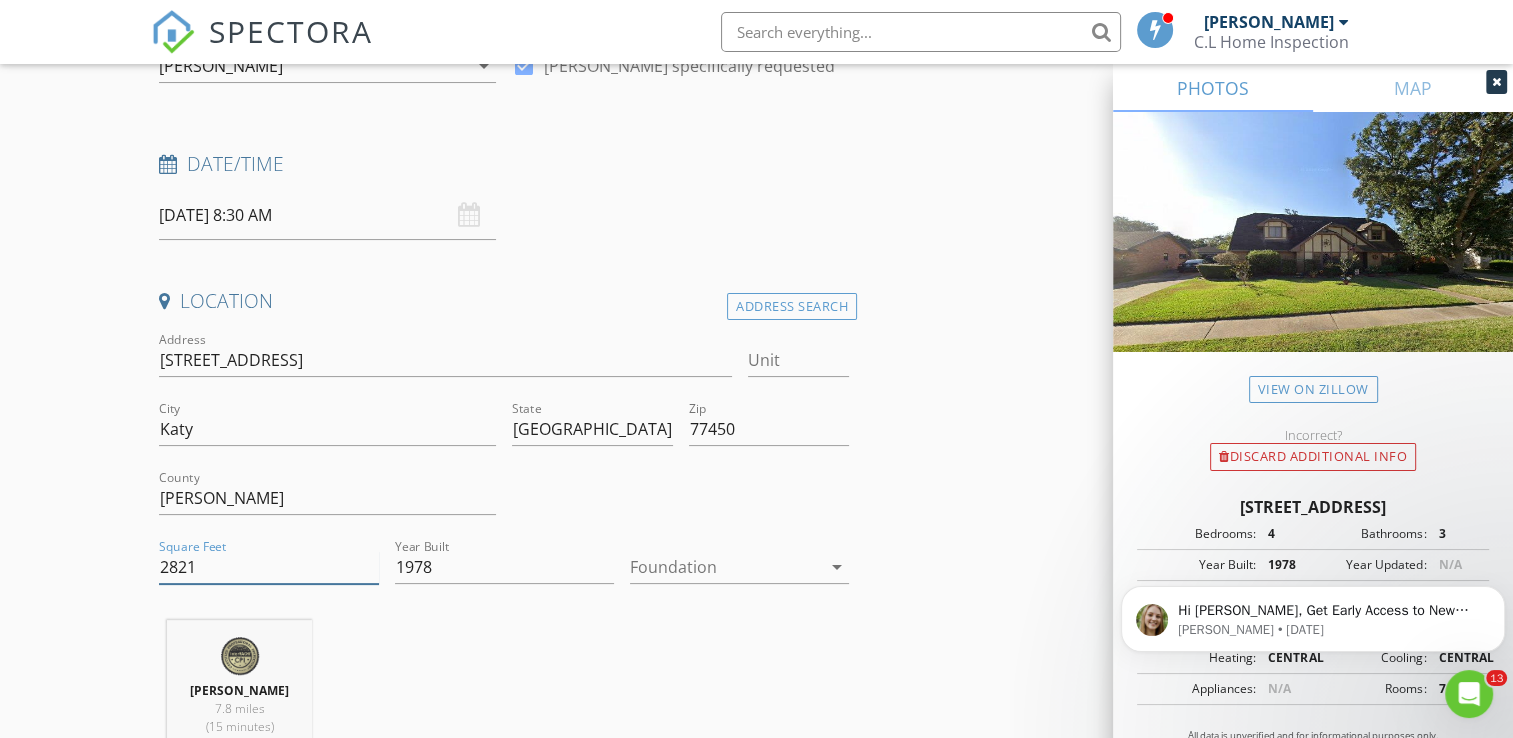 drag, startPoint x: 218, startPoint y: 567, endPoint x: 146, endPoint y: 567, distance: 72 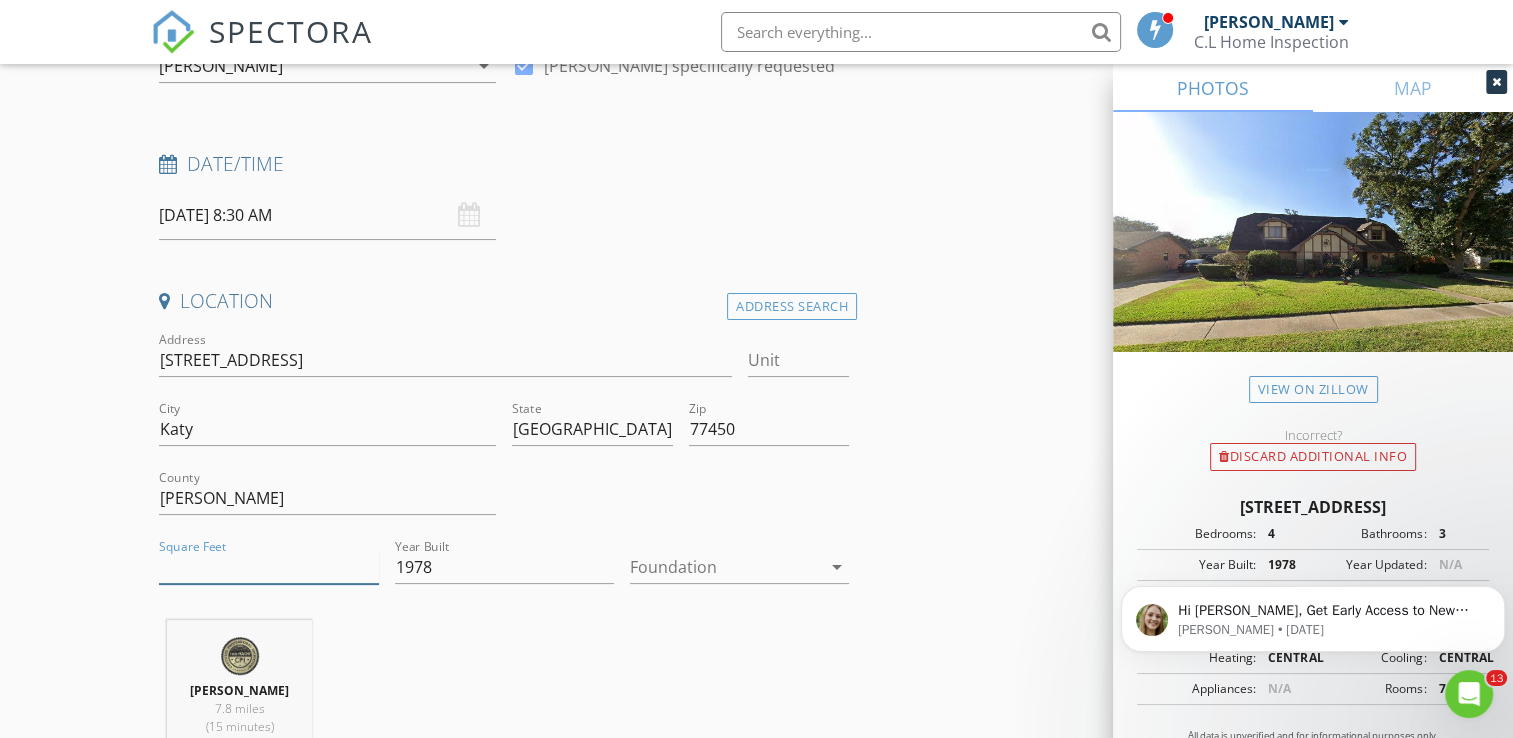 type 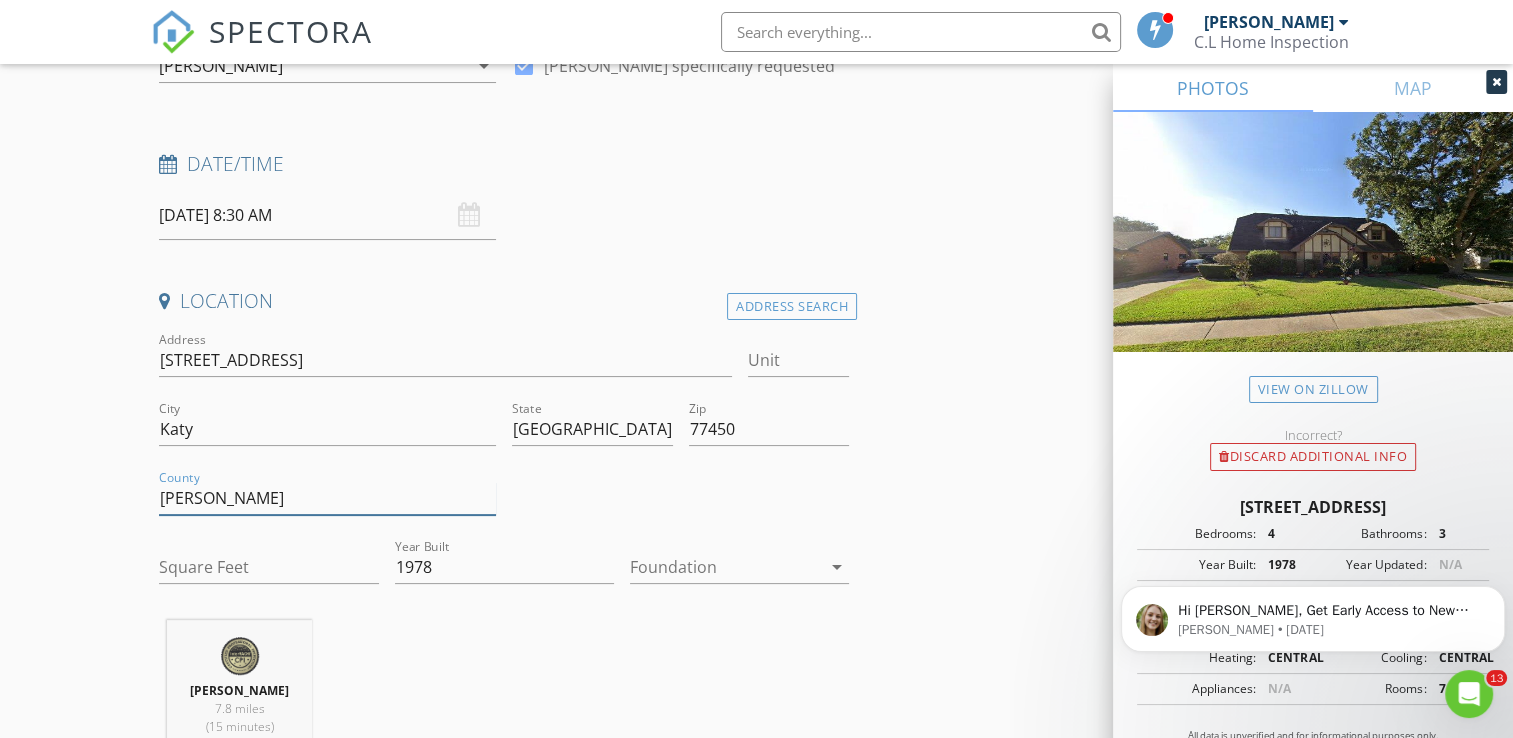 drag, startPoint x: 254, startPoint y: 486, endPoint x: 158, endPoint y: 477, distance: 96.42095 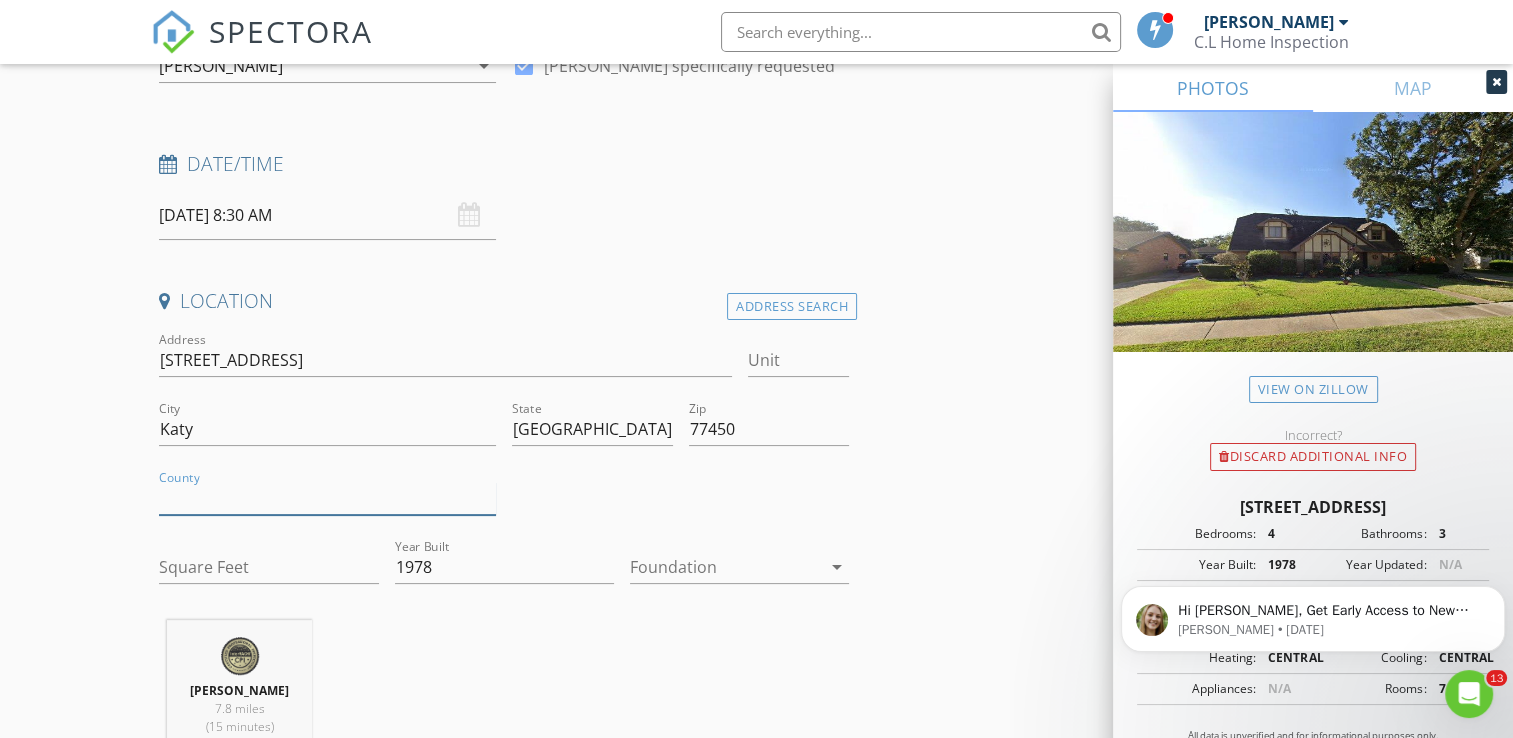 type 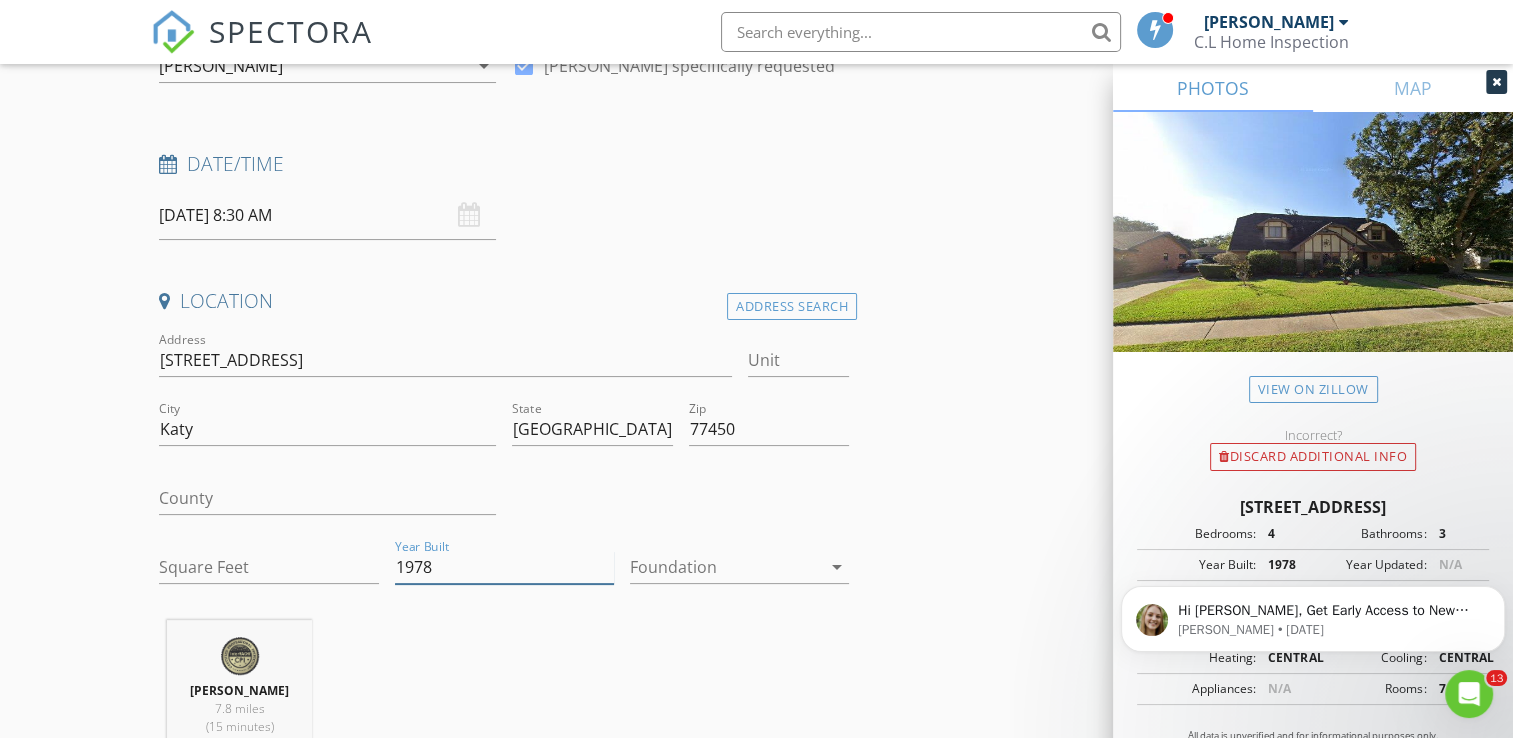 drag, startPoint x: 436, startPoint y: 566, endPoint x: 388, endPoint y: 559, distance: 48.507732 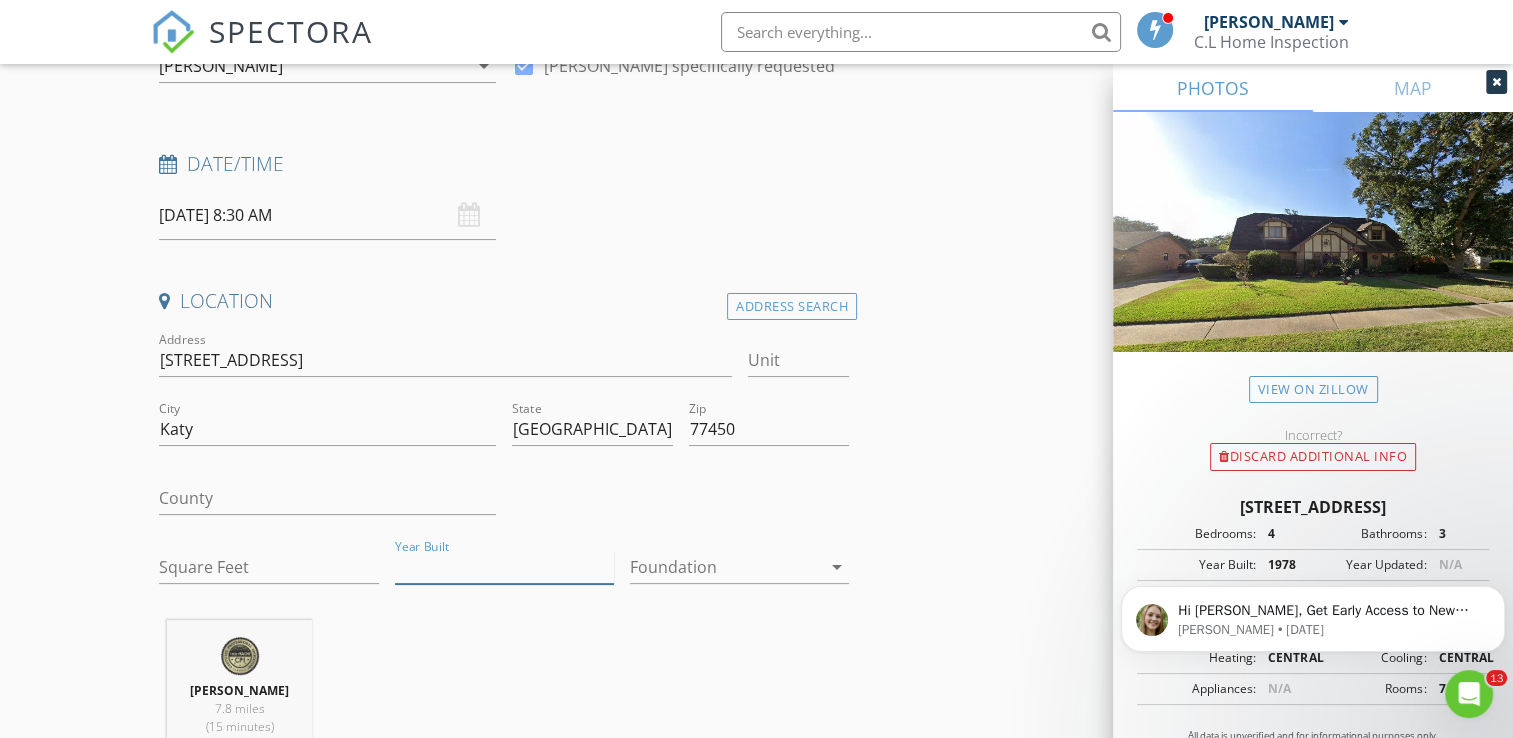 type 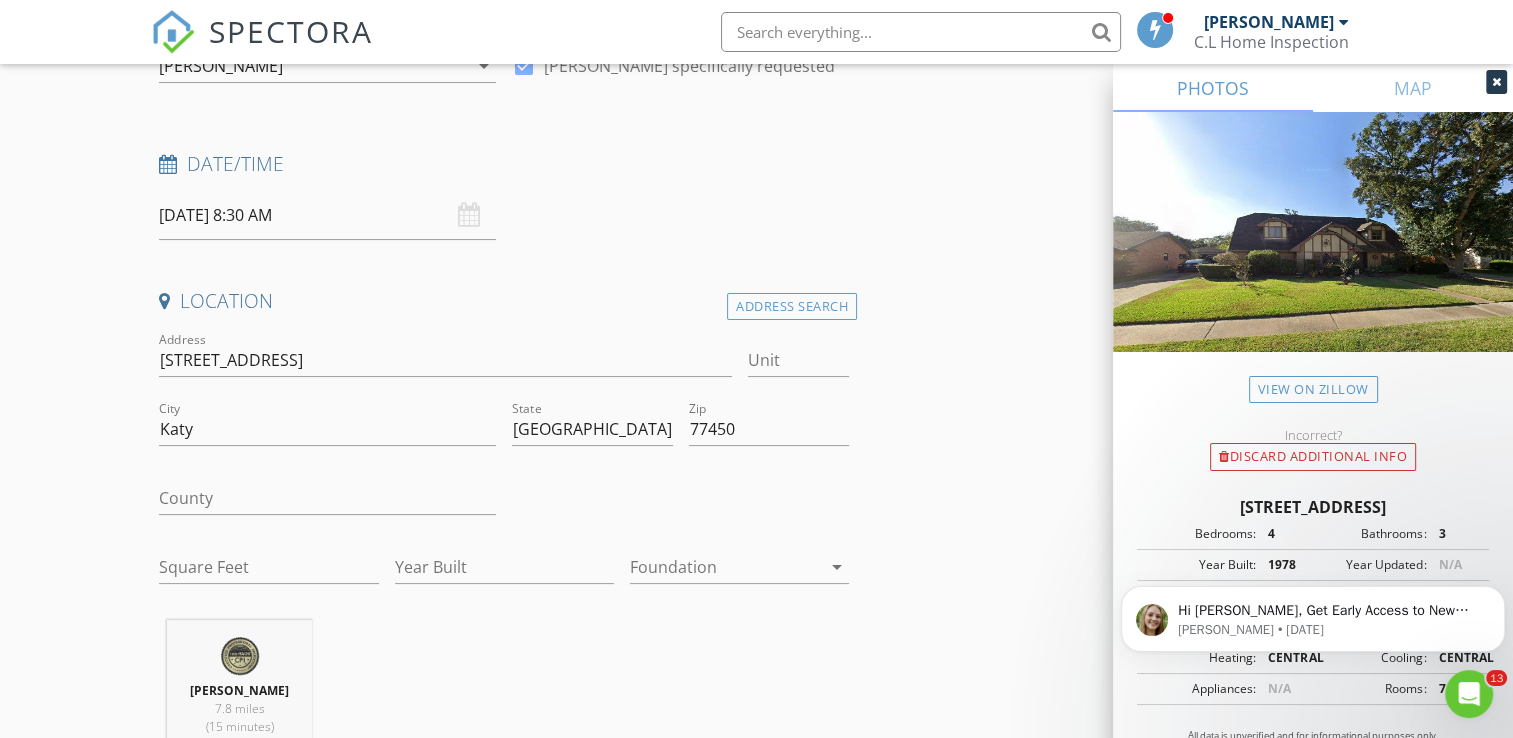 click on "Chang Liu     7.8 miles     (15 minutes)" at bounding box center (504, 703) 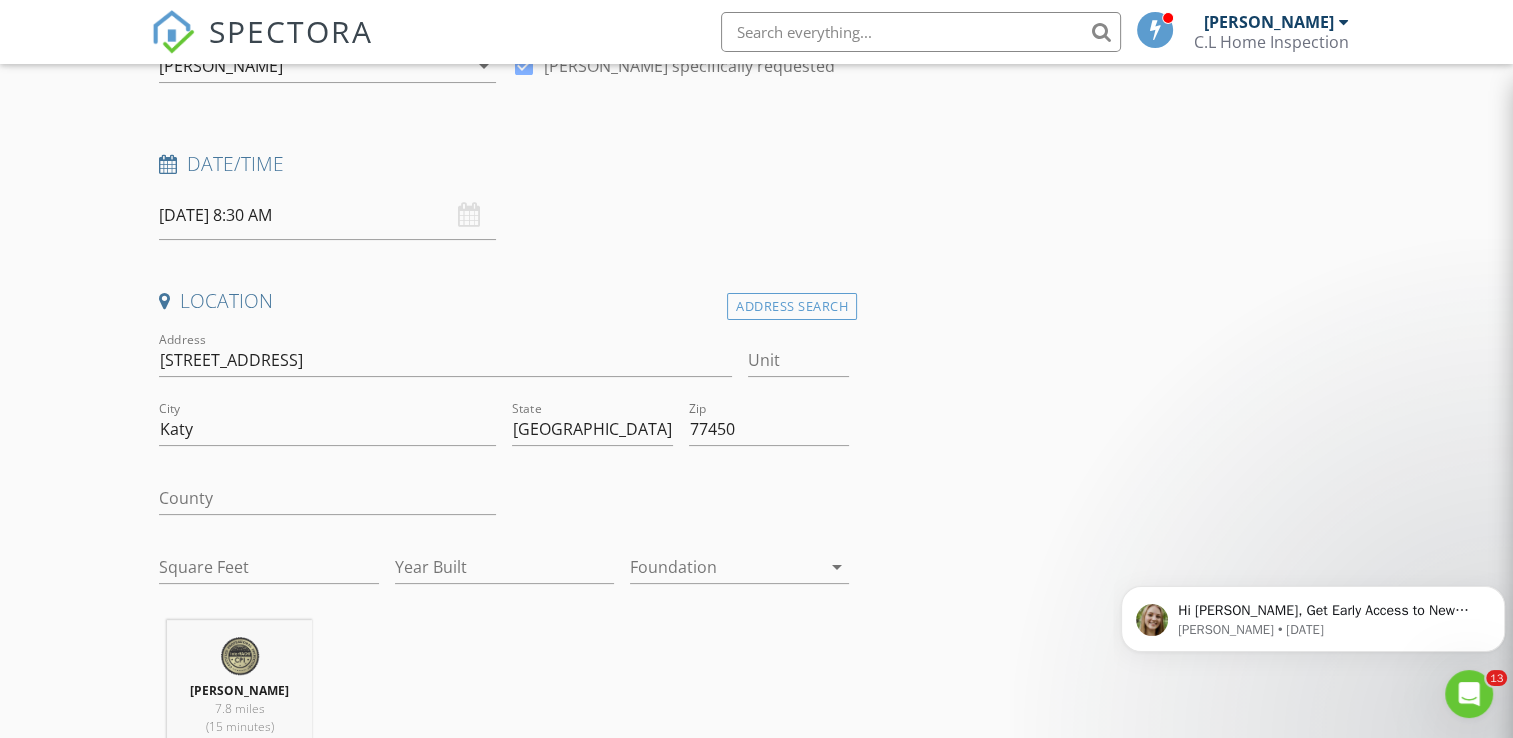 click on "INSPECTOR(S)
check_box   Chang Liu   PRIMARY   Chang Liu arrow_drop_down   check_box Chang Liu specifically requested
Date/Time
07/15/2025 8:30 AM
Location
Address Search       Address 21307 Park Willow Dr   Unit   City Katy   State TX   Zip 77450   County     Square Feet   Year Built   Foundation arrow_drop_down     Chang Liu     7.8 miles     (15 minutes)
client
check_box Enable Client CC email for this inspection   Client Search     check_box_outline_blank Client is a Company/Organization     First Name   Last Name   Email   CC Email   Phone           Notes   Private Notes
ADD ADDITIONAL client
SERVICES
check_box_outline_blank   Re-Inspection   check_box_outline_blank   Pre-Drywall Inspection   check_box_outline_blank     check_box_outline_blank         Home Inspection" at bounding box center [756, 1633] 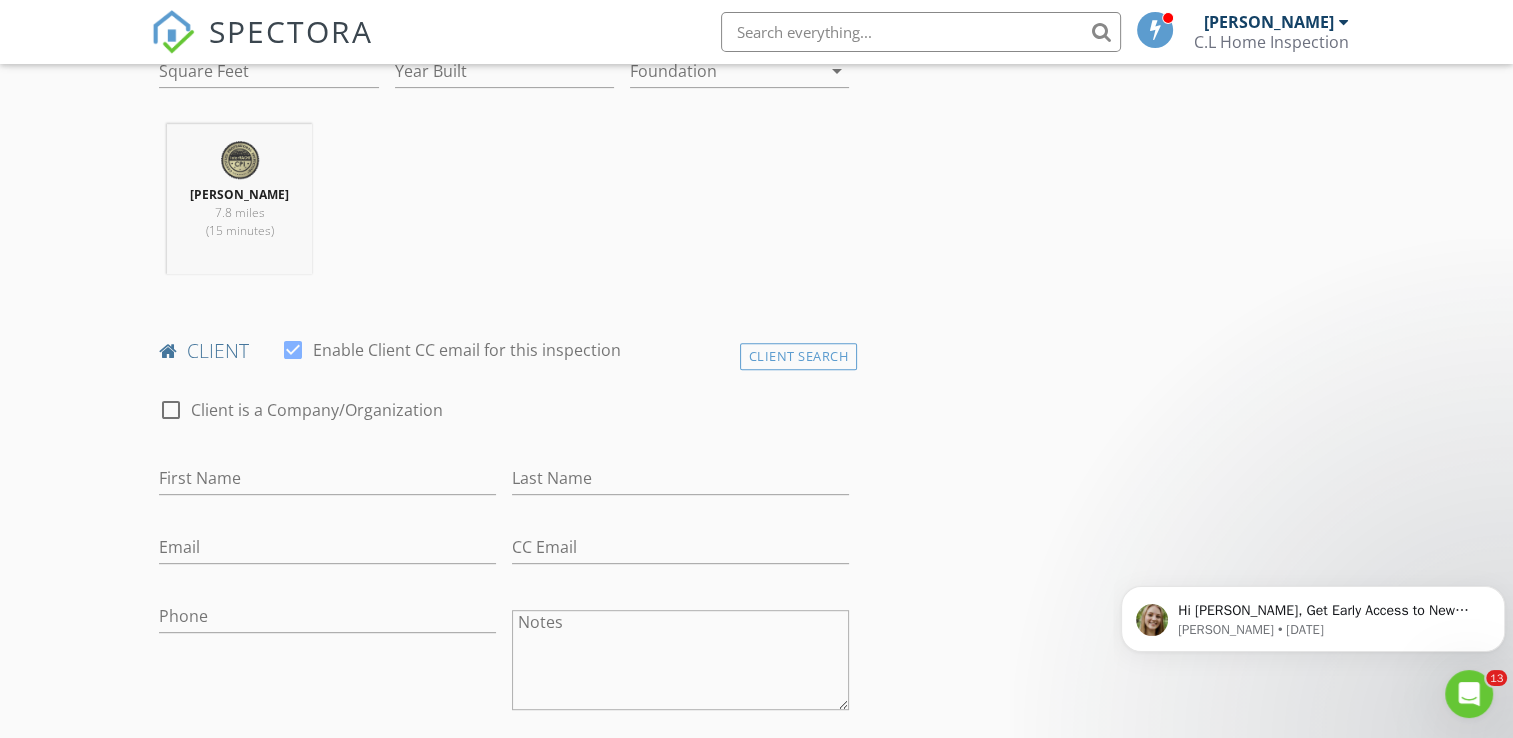 scroll, scrollTop: 800, scrollLeft: 0, axis: vertical 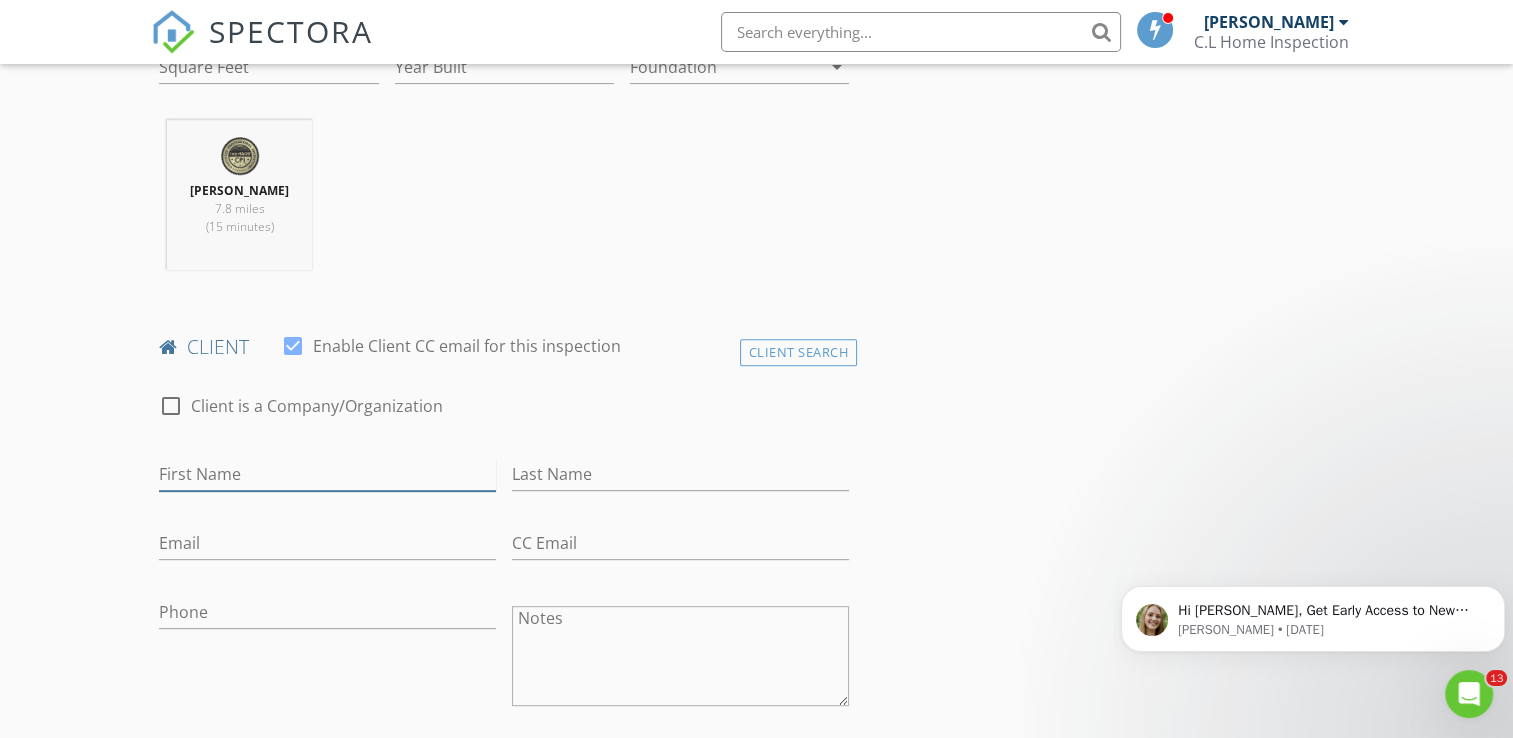 click on "First Name" at bounding box center (327, 474) 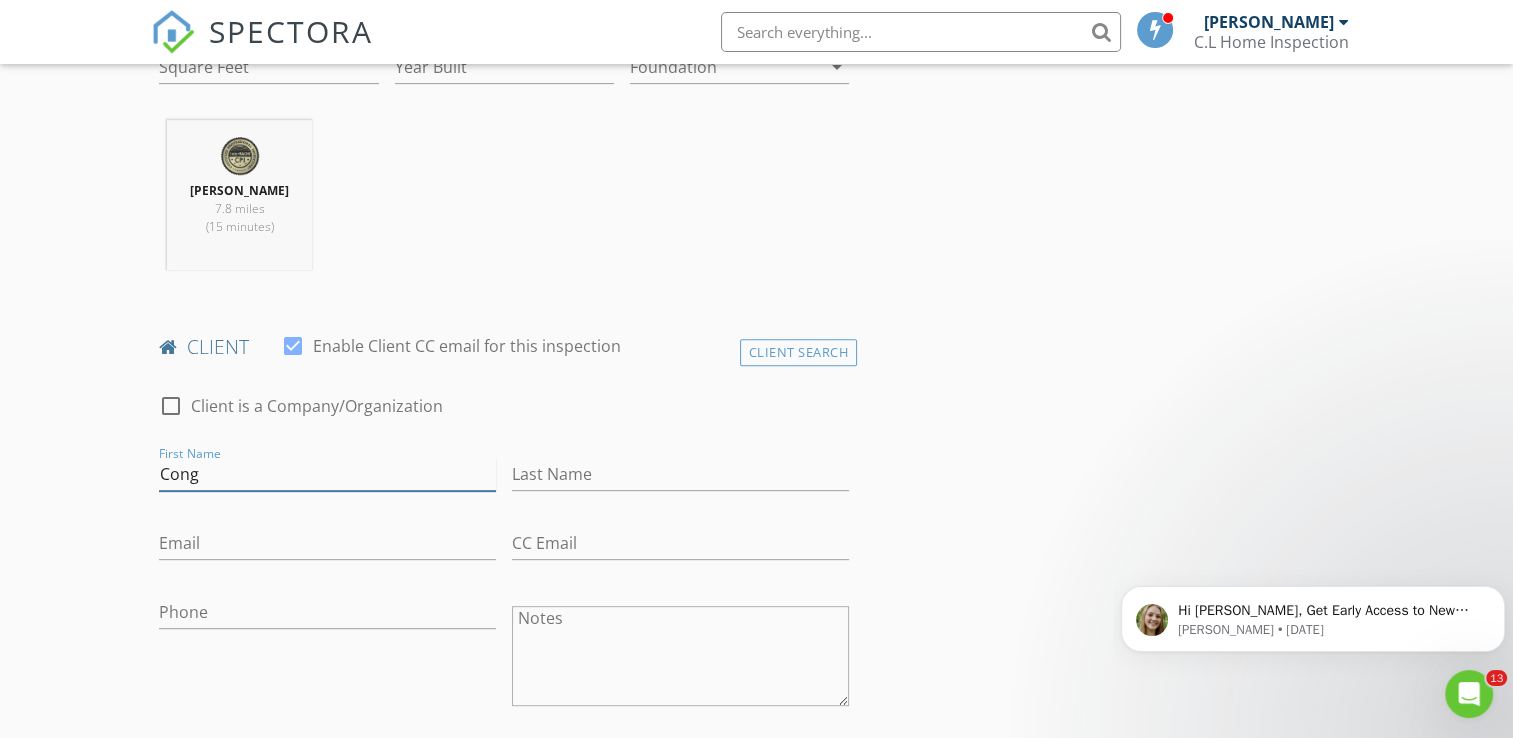 type on "Cong" 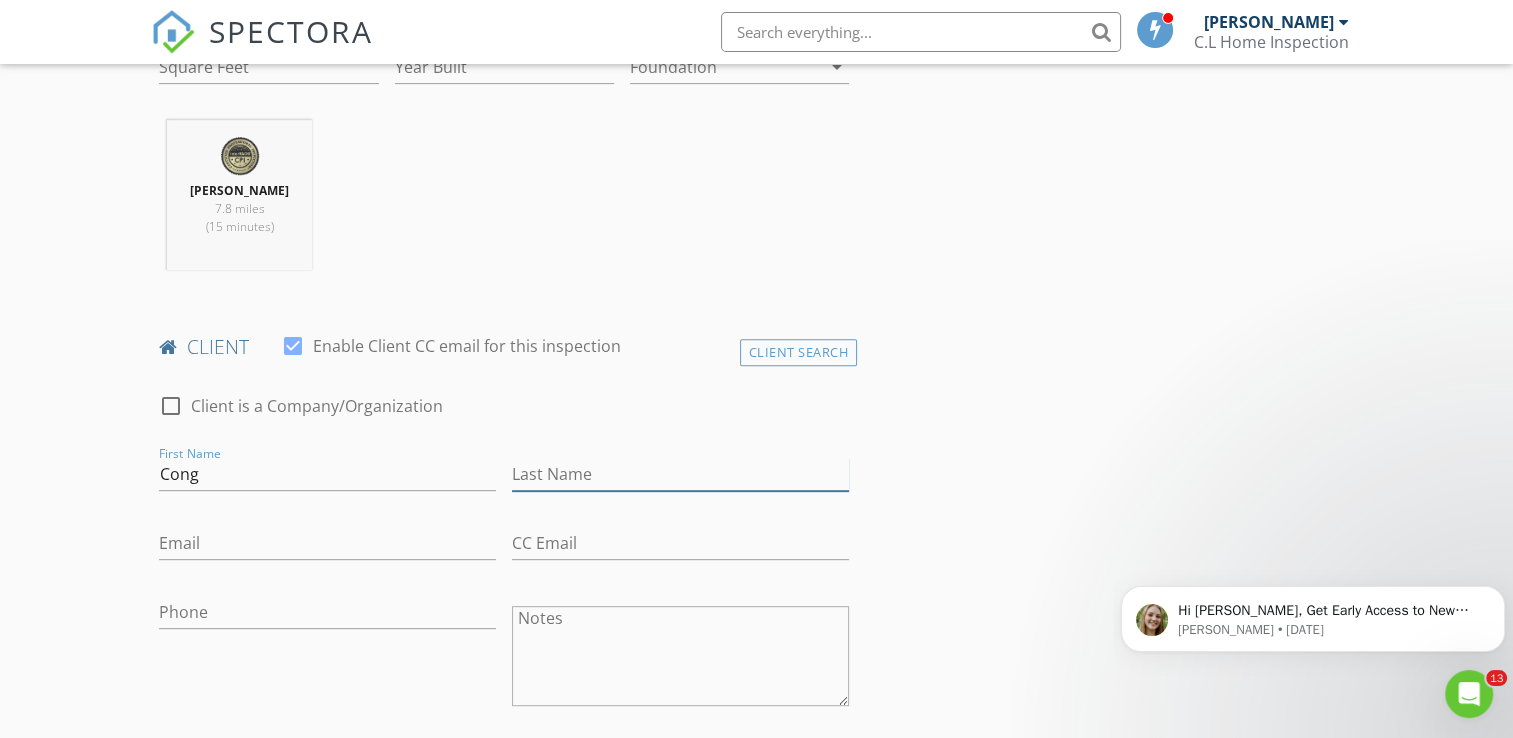 click on "Last Name" at bounding box center [680, 474] 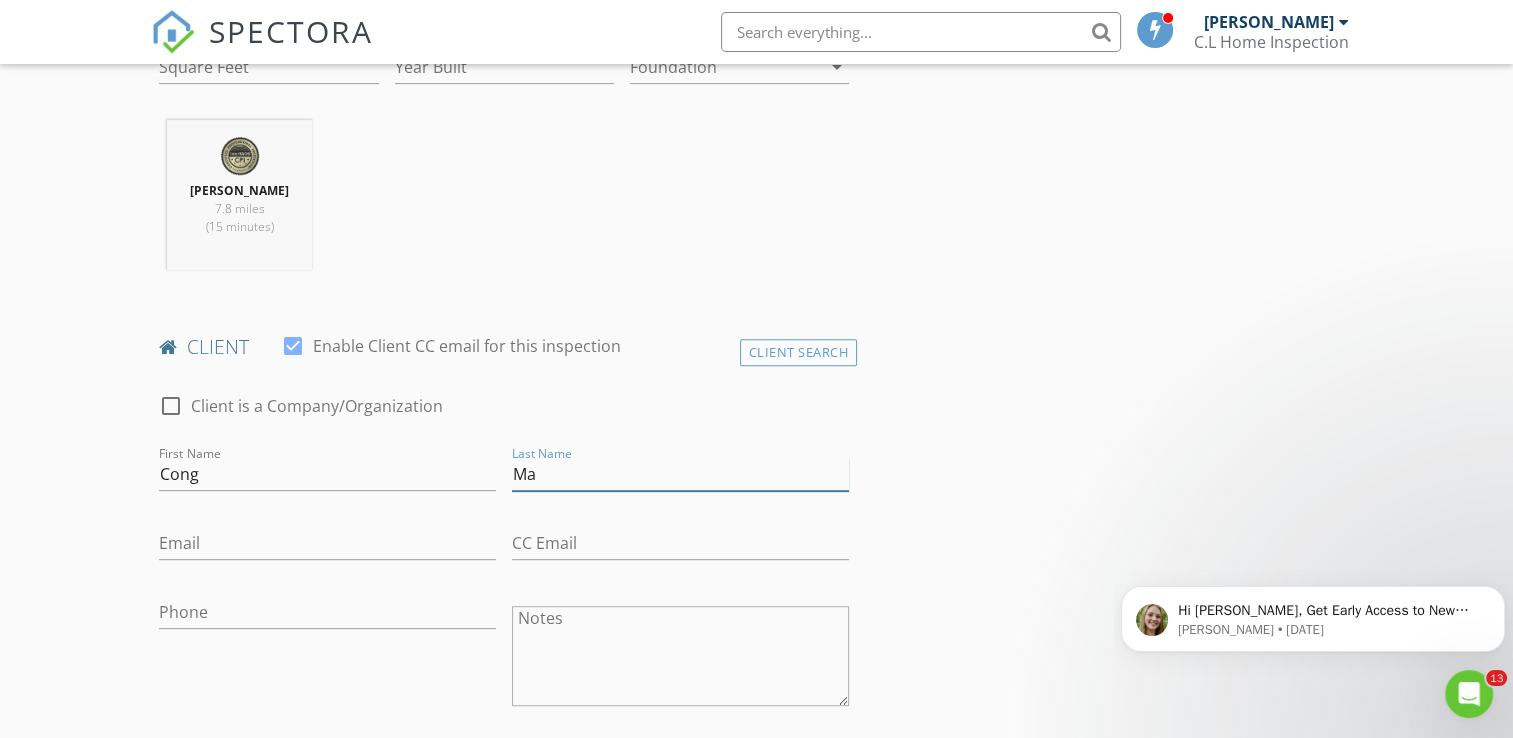 type on "Ma" 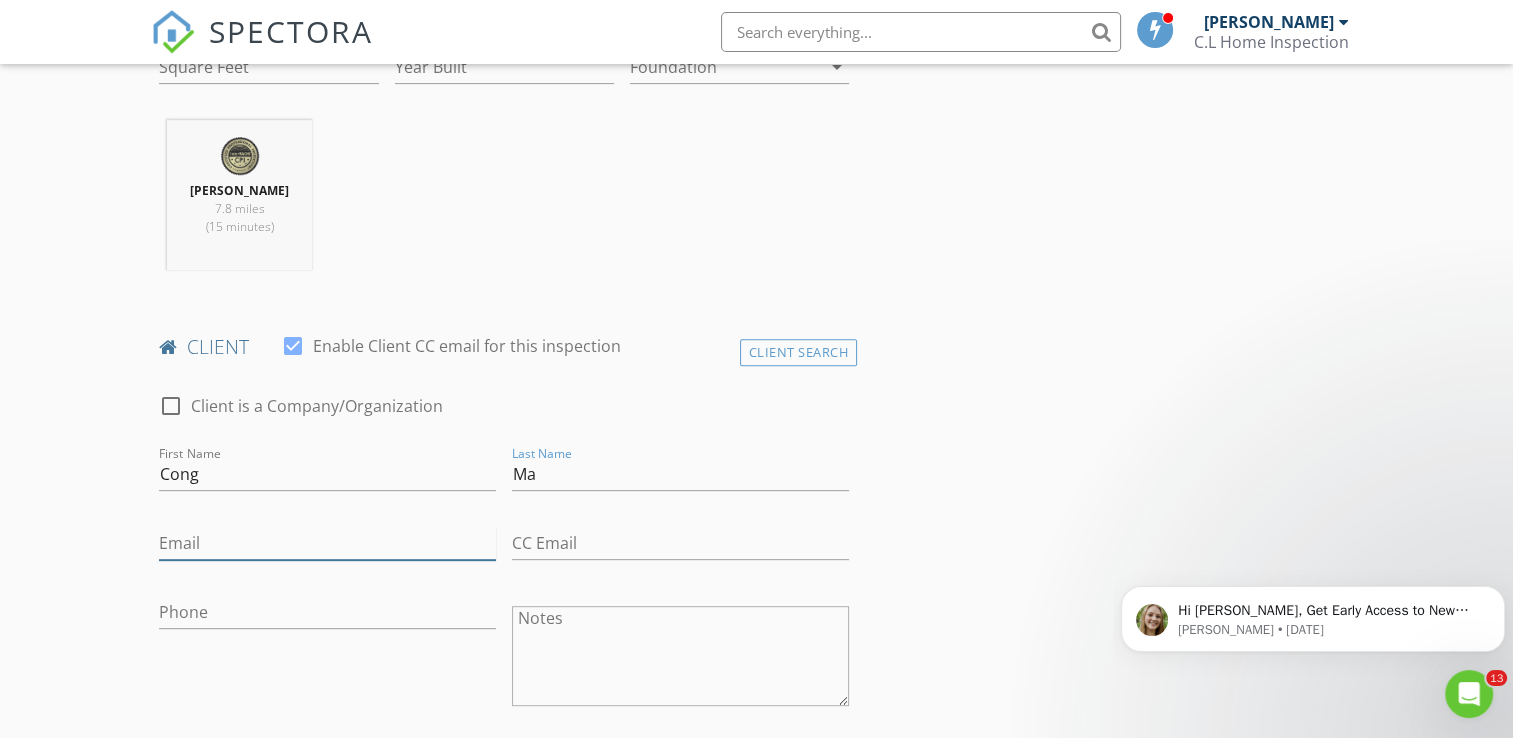 click on "Email" at bounding box center [327, 543] 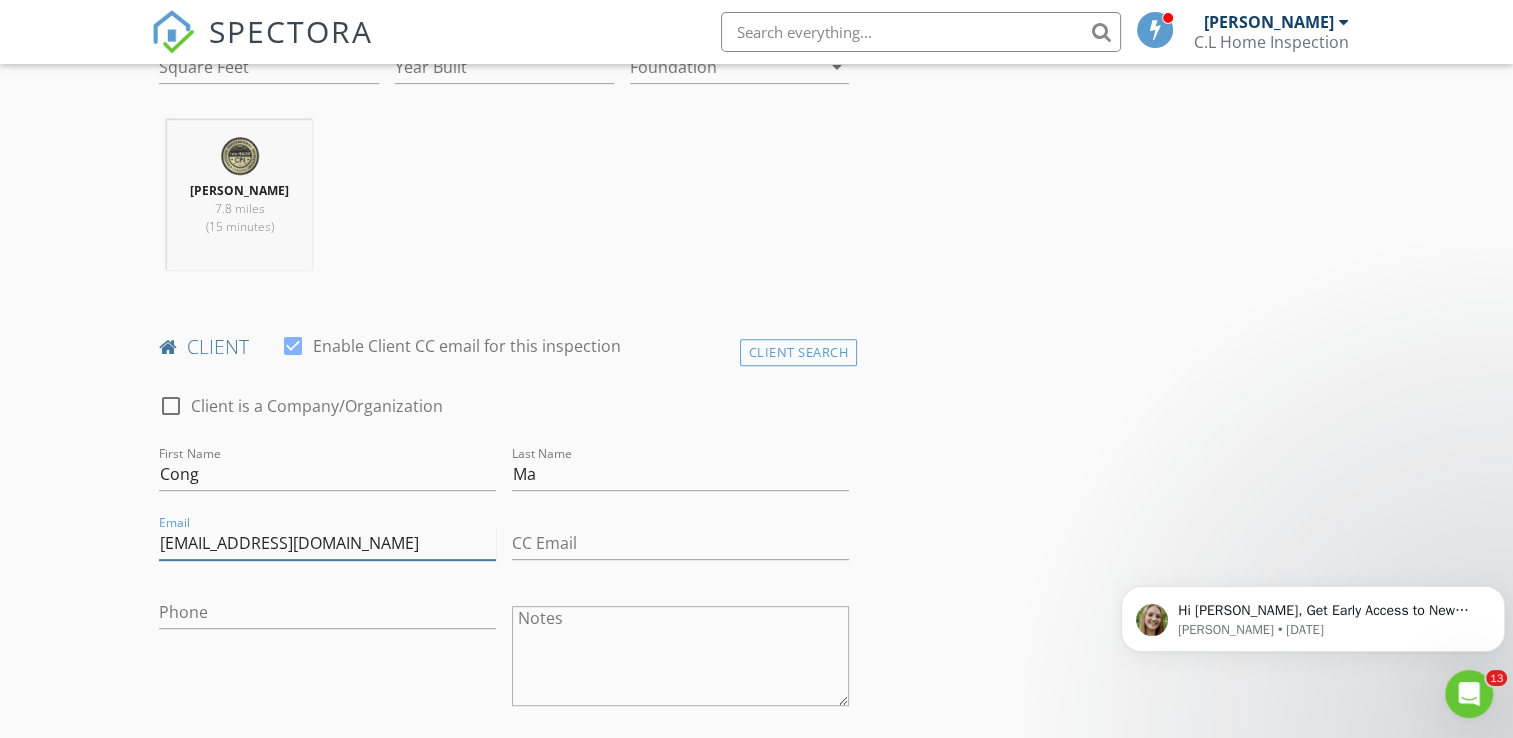 type on "[EMAIL_ADDRESS][DOMAIN_NAME]" 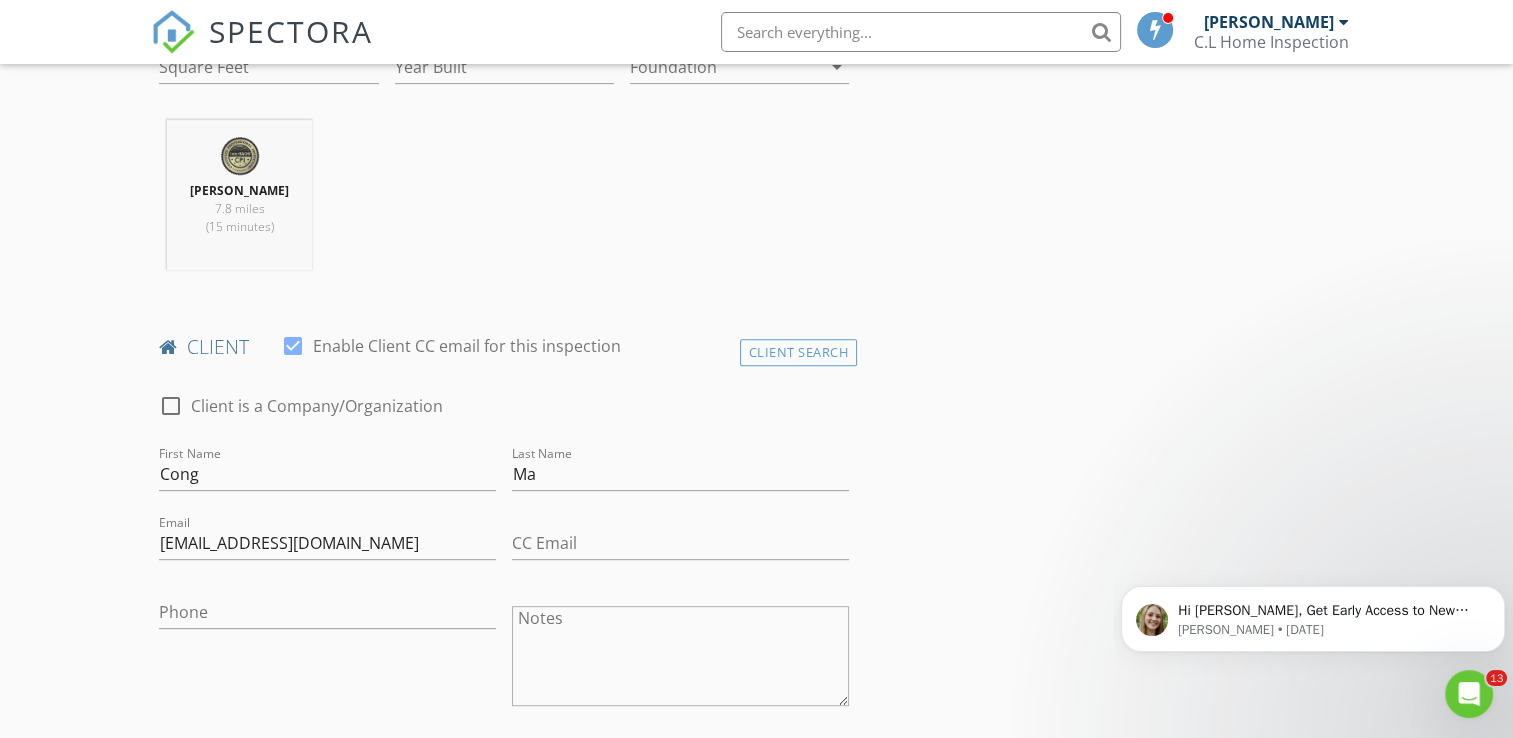 click on "INSPECTOR(S)
check_box   Chang Liu   PRIMARY   Chang Liu arrow_drop_down   check_box Chang Liu specifically requested
Date/Time
07/15/2025 8:30 AM
Location
Address Search       Address 21307 Park Willow Dr   Unit   City Katy   State TX   Zip 77450   County     Square Feet   Year Built   Foundation arrow_drop_down     Chang Liu     7.8 miles     (15 minutes)
client
check_box Enable Client CC email for this inspection   Client Search     check_box_outline_blank Client is a Company/Organization     First Name Cong   Last Name Ma   Email wulongju@hotmail.com   CC Email   Phone           Notes   Private Notes
ADD ADDITIONAL client
SERVICES
check_box_outline_blank   Re-Inspection   check_box_outline_blank   Pre-Drywall Inspection   check_box_outline_blank" at bounding box center (756, 1133) 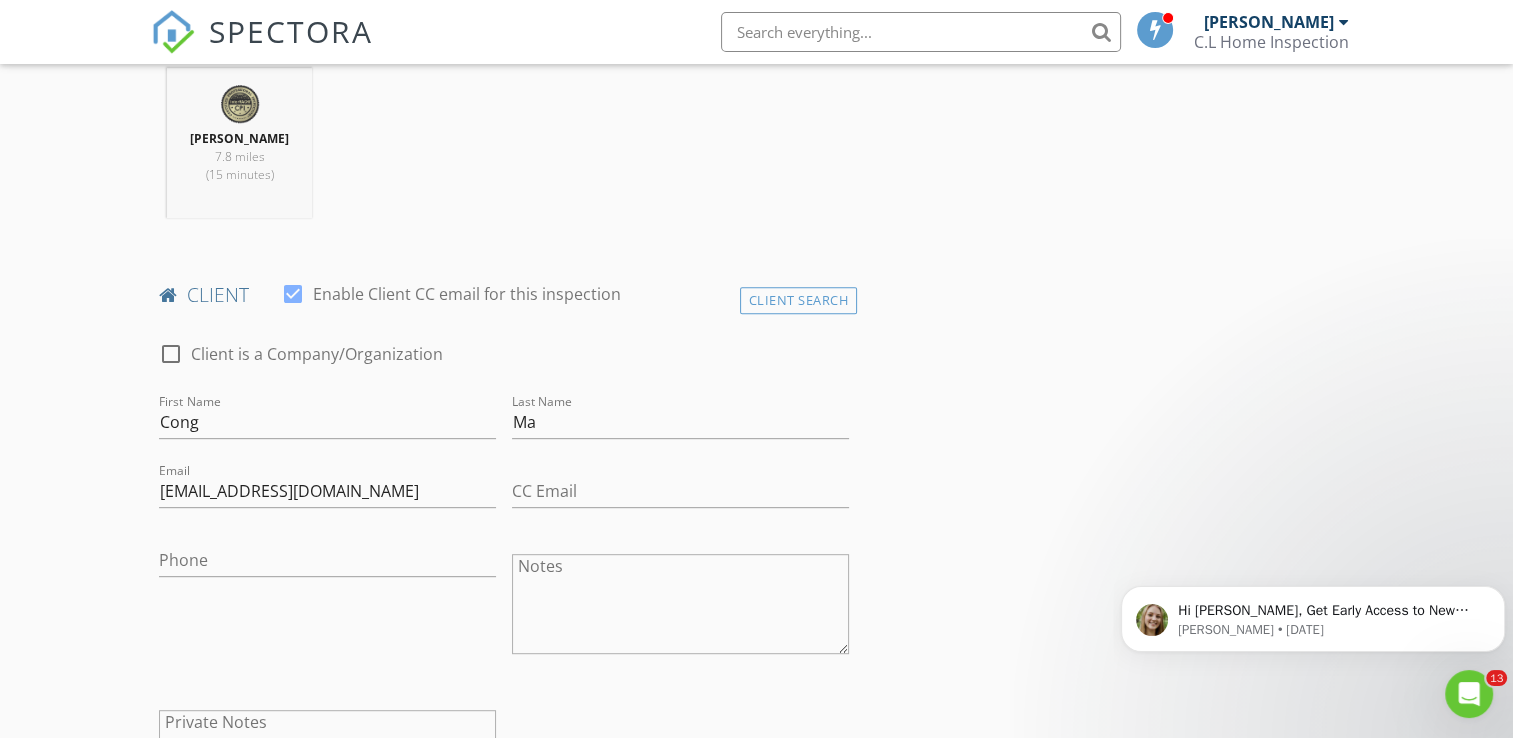 scroll, scrollTop: 900, scrollLeft: 0, axis: vertical 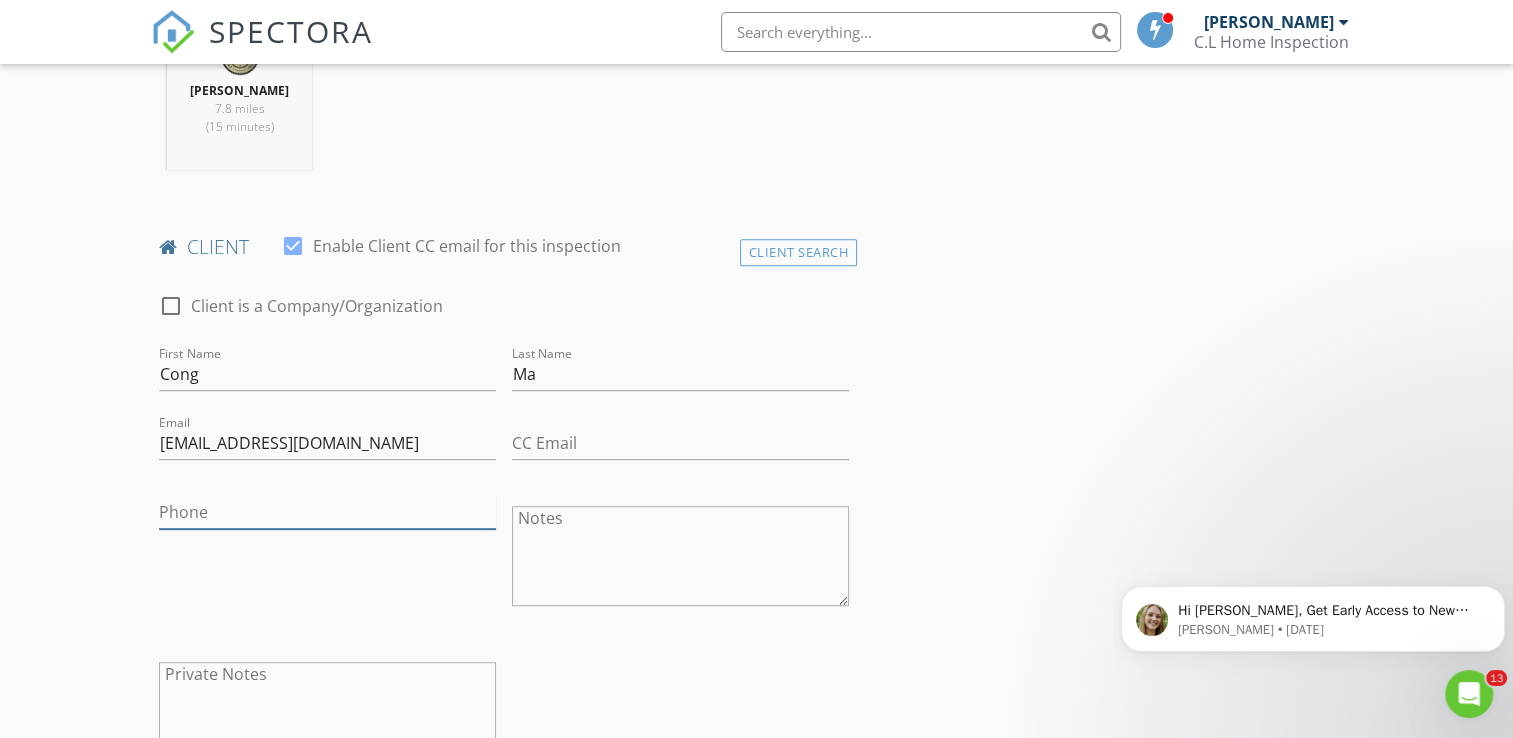 click on "Phone" at bounding box center (327, 512) 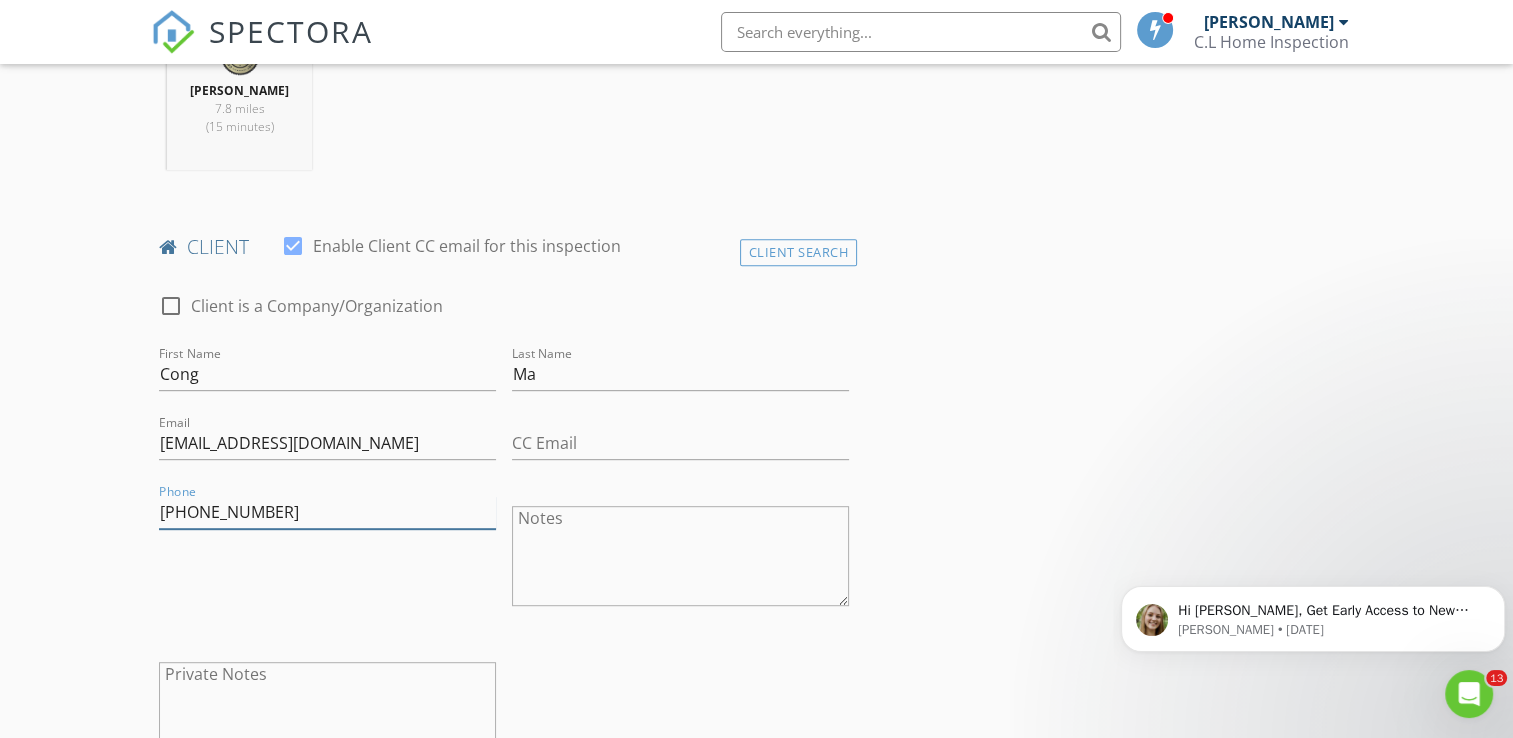type on "[PHONE_NUMBER]" 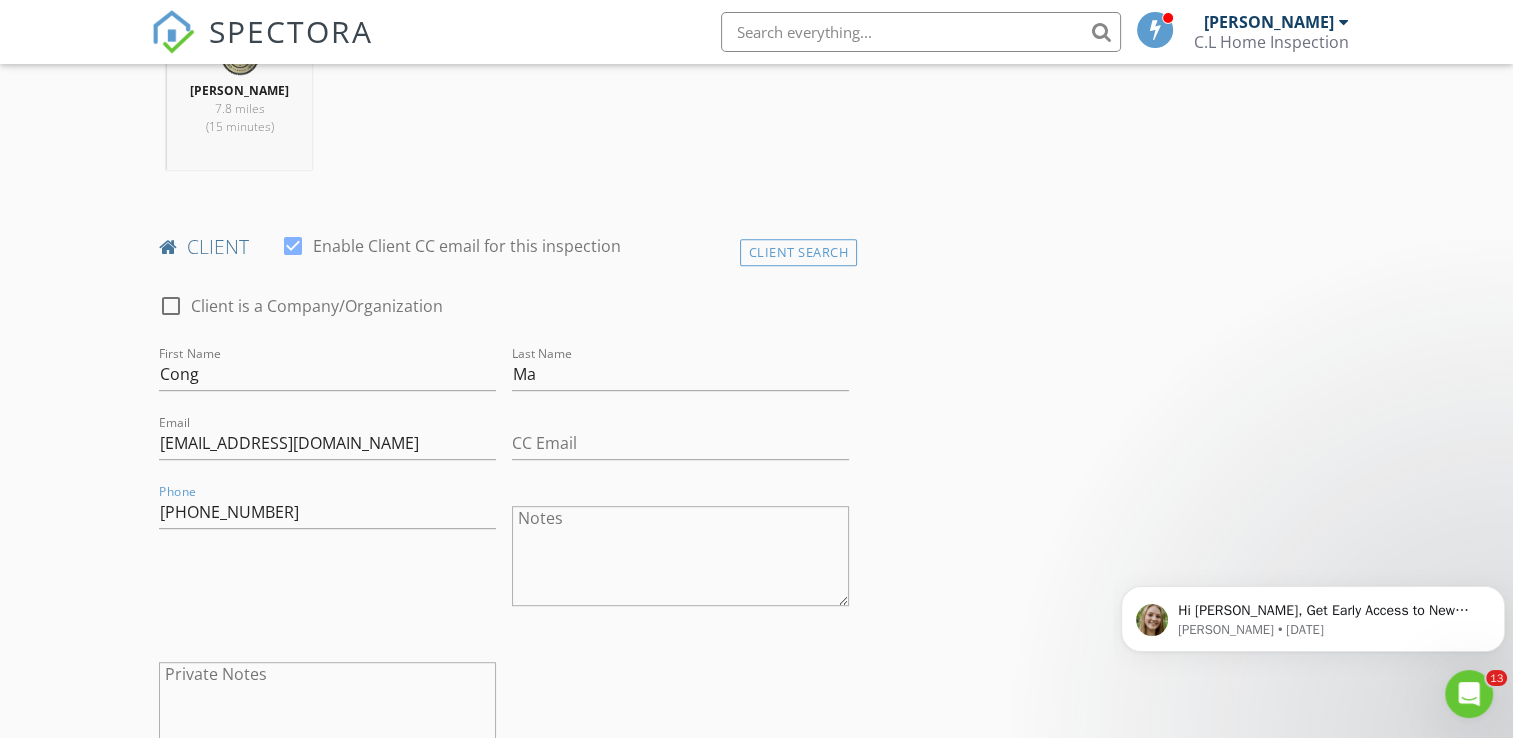 click on "INSPECTOR(S)
check_box   Chang Liu   PRIMARY   Chang Liu arrow_drop_down   check_box Chang Liu specifically requested
Date/Time
07/15/2025 8:30 AM
Location
Address Search       Address 21307 Park Willow Dr   Unit   City Katy   State TX   Zip 77450   County     Square Feet   Year Built   Foundation arrow_drop_down     Chang Liu     7.8 miles     (15 minutes)
client
check_box Enable Client CC email for this inspection   Client Search     check_box_outline_blank Client is a Company/Organization     First Name Cong   Last Name Ma   Email wulongju@hotmail.com   CC Email   Phone 713-376-8890           Notes   Private Notes
ADD ADDITIONAL client
SERVICES
check_box_outline_blank   Re-Inspection   check_box_outline_blank   Pre-Drywall Inspection   check_box_outline_blank" at bounding box center [756, 1033] 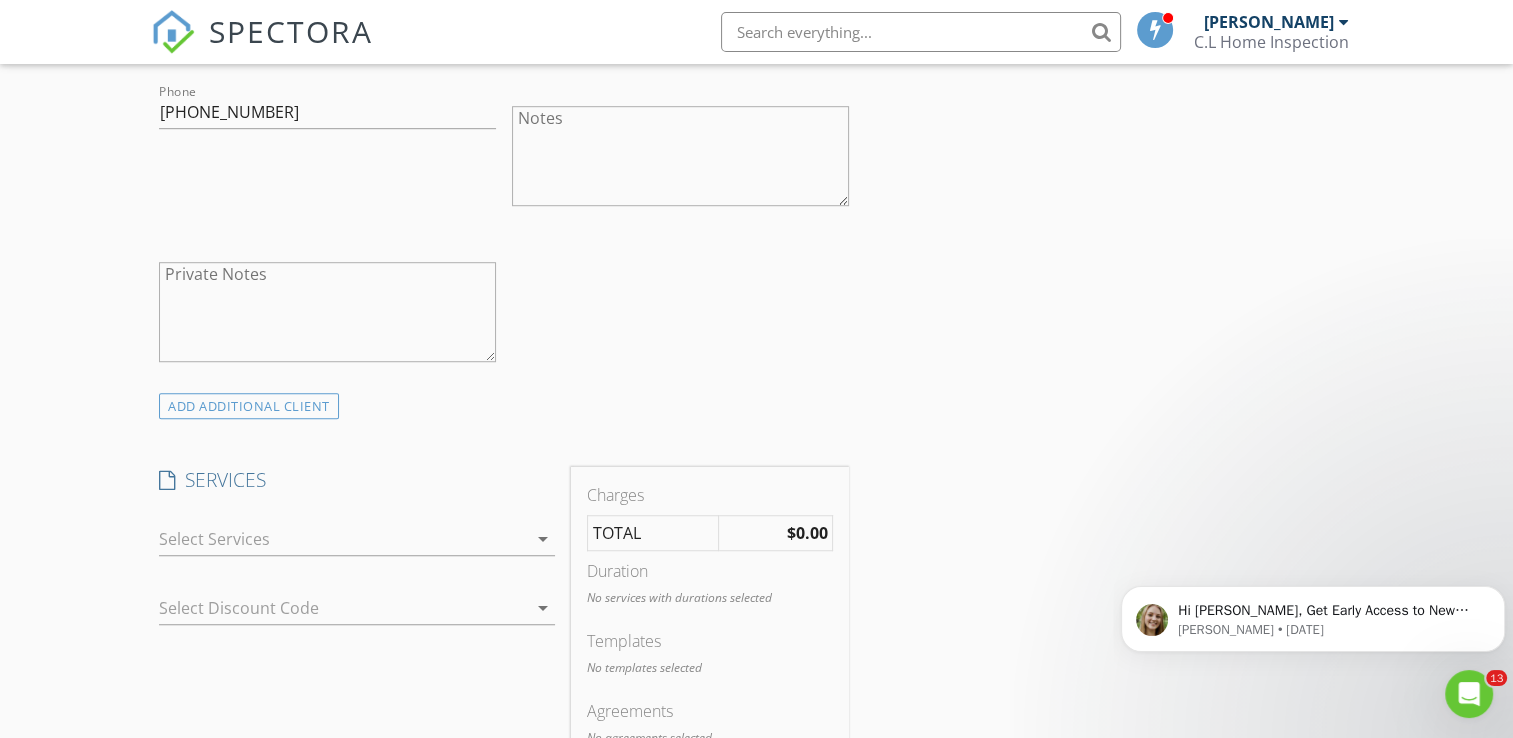 click on "arrow_drop_down" at bounding box center (543, 539) 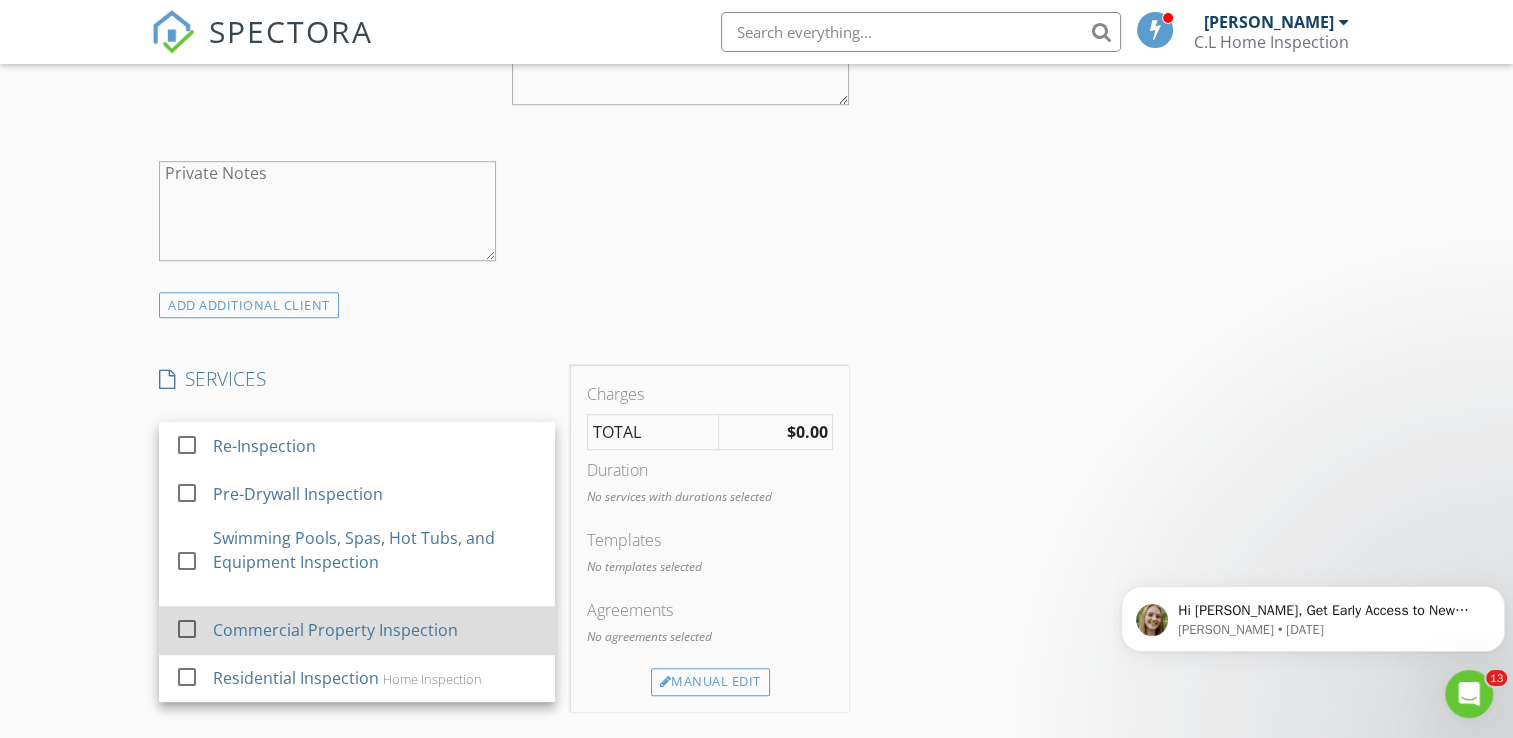 scroll, scrollTop: 1500, scrollLeft: 0, axis: vertical 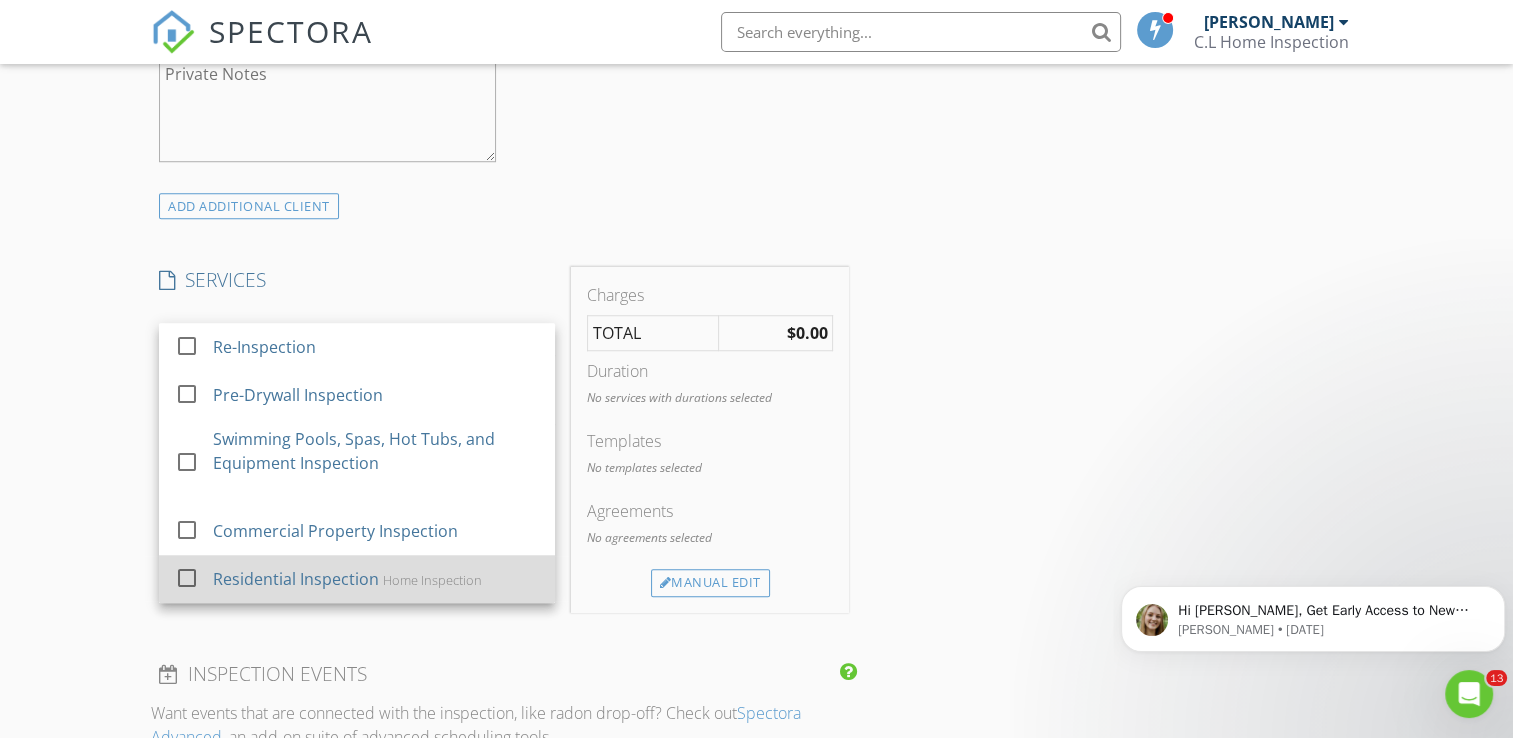 click on "Residential Inspection   Home Inspection" at bounding box center (377, 579) 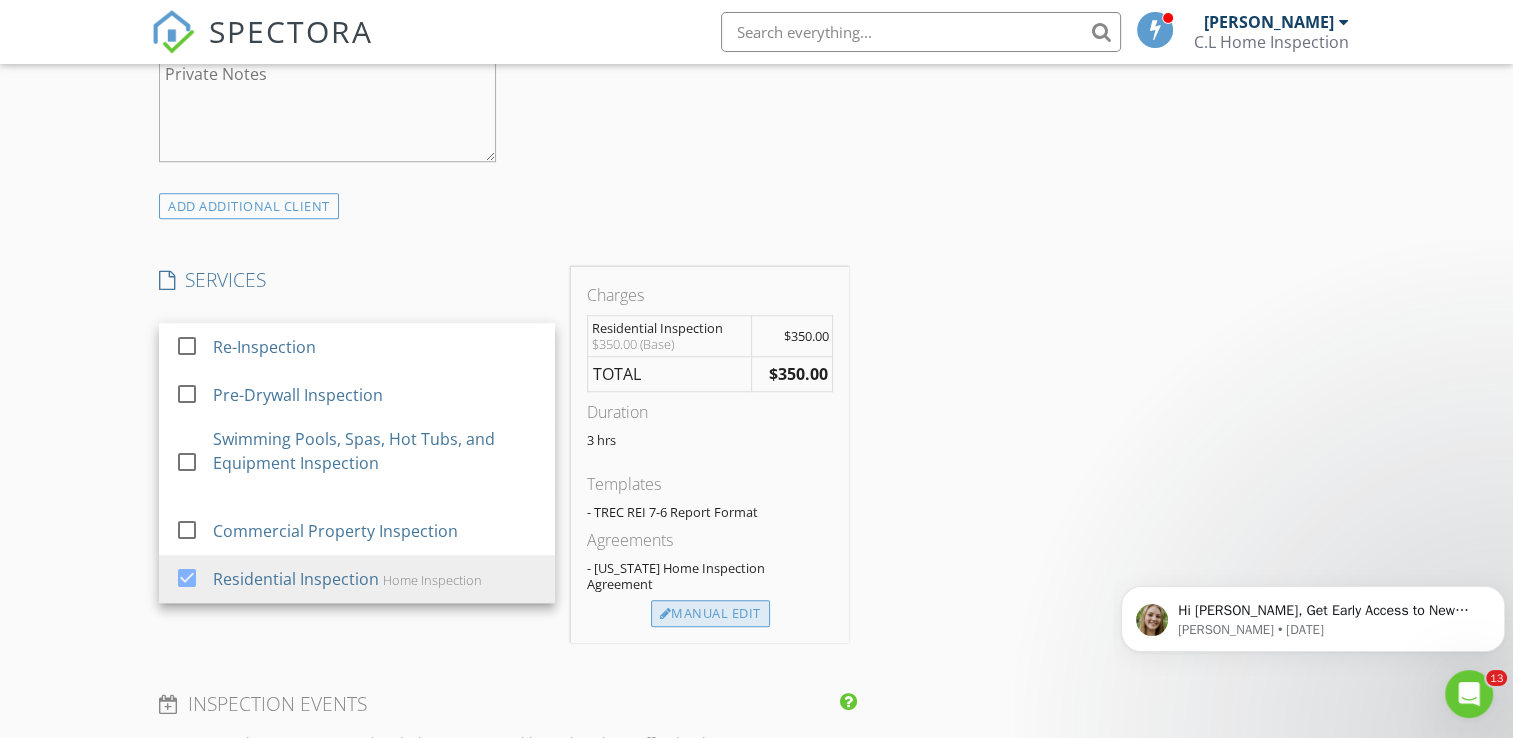 click on "Manual Edit" at bounding box center [710, 614] 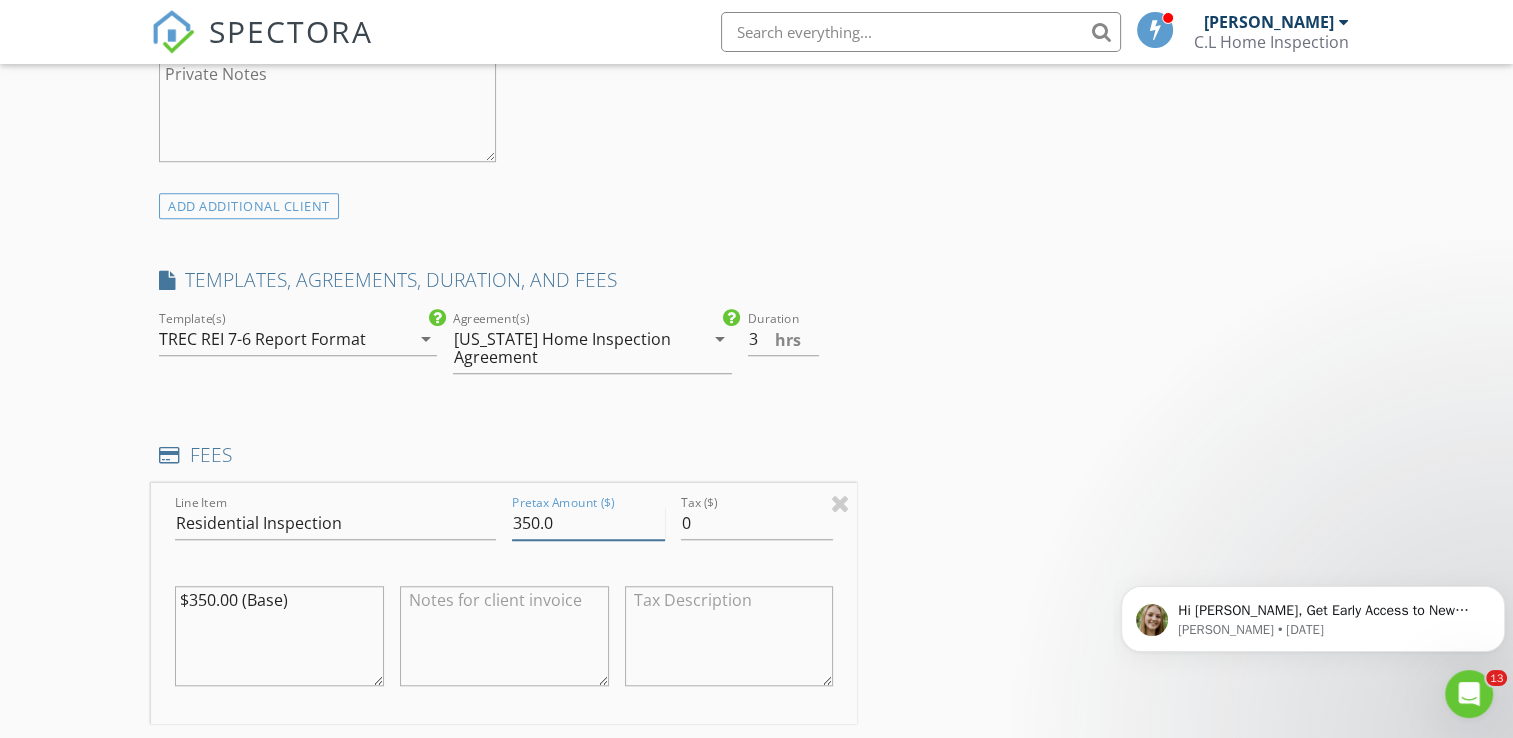 drag, startPoint x: 582, startPoint y: 522, endPoint x: 463, endPoint y: 511, distance: 119.507324 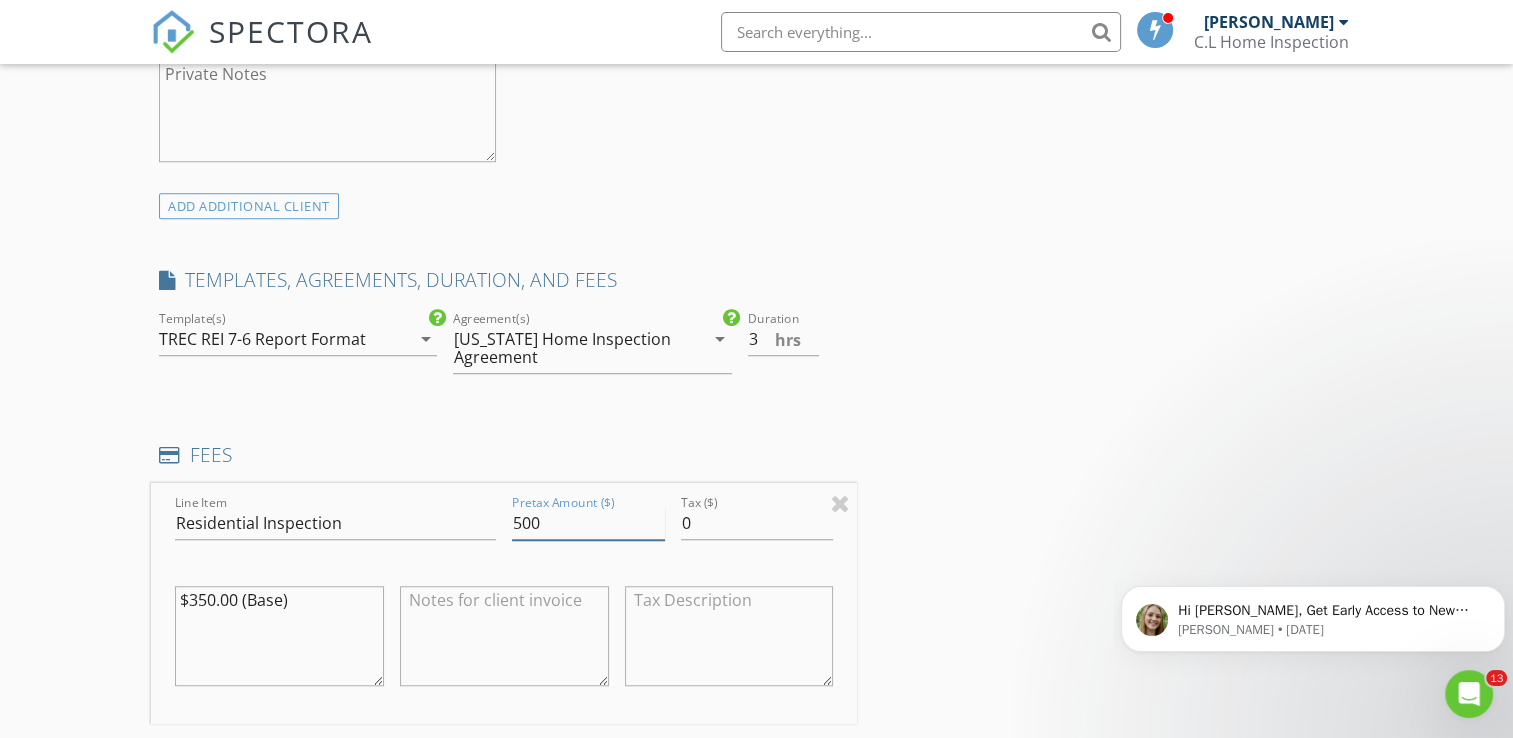 type on "500" 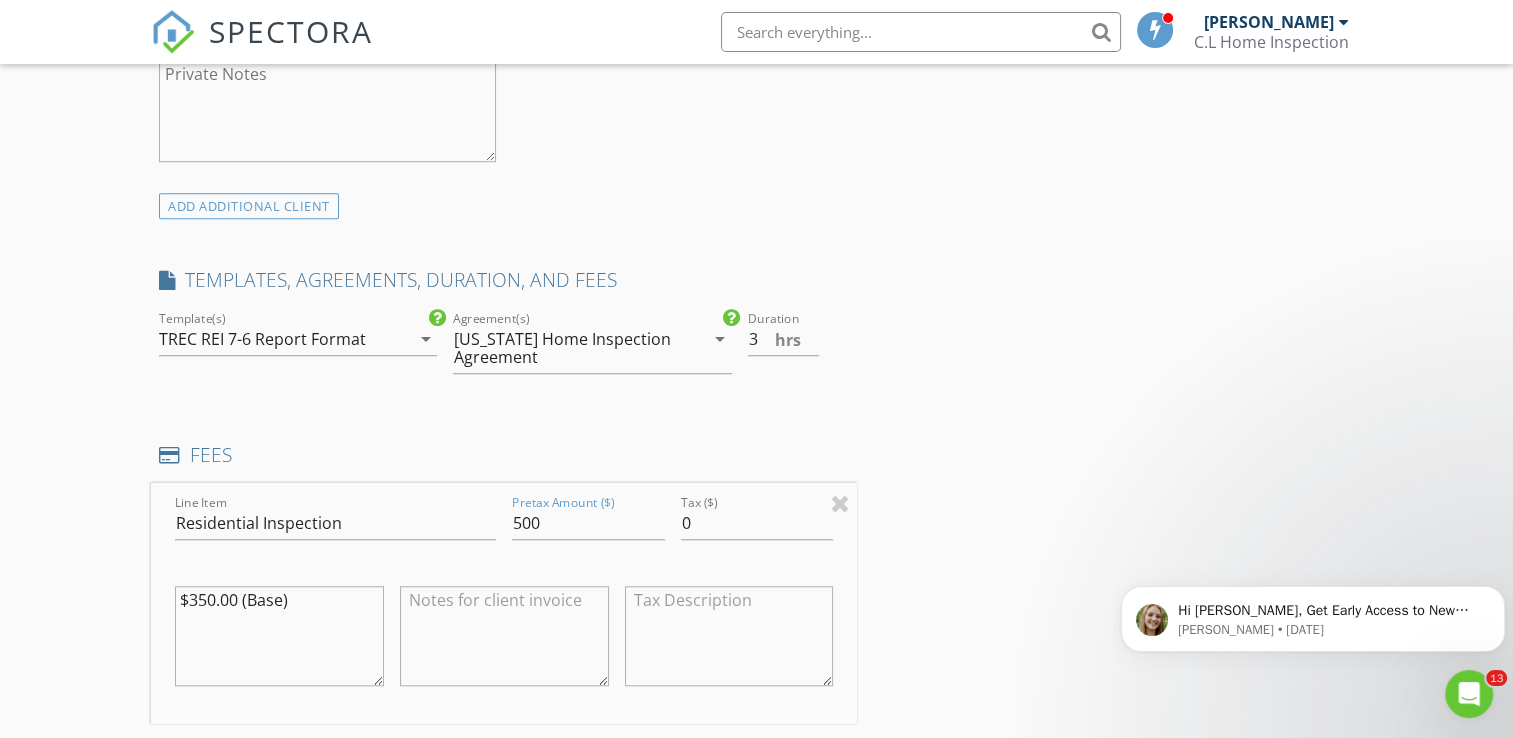click on "INSPECTOR(S)
check_box   Chang Liu   PRIMARY   Chang Liu arrow_drop_down   check_box Chang Liu specifically requested
Date/Time
07/15/2025 8:30 AM
Location
Address Search       Address 21307 Park Willow Dr   Unit   City Katy   State TX   Zip 77450   County     Square Feet   Year Built   Foundation arrow_drop_down     Chang Liu     7.8 miles     (15 minutes)
client
check_box Enable Client CC email for this inspection   Client Search     check_box_outline_blank Client is a Company/Organization     First Name Cong   Last Name Ma   Email wulongju@hotmail.com   CC Email   Phone 713-376-8890           Notes   Private Notes
ADD ADDITIONAL client
SERVICES
check_box_outline_blank   Re-Inspection   check_box_outline_blank   Pre-Drywall Inspection   check_box_outline_blank" at bounding box center [756, 551] 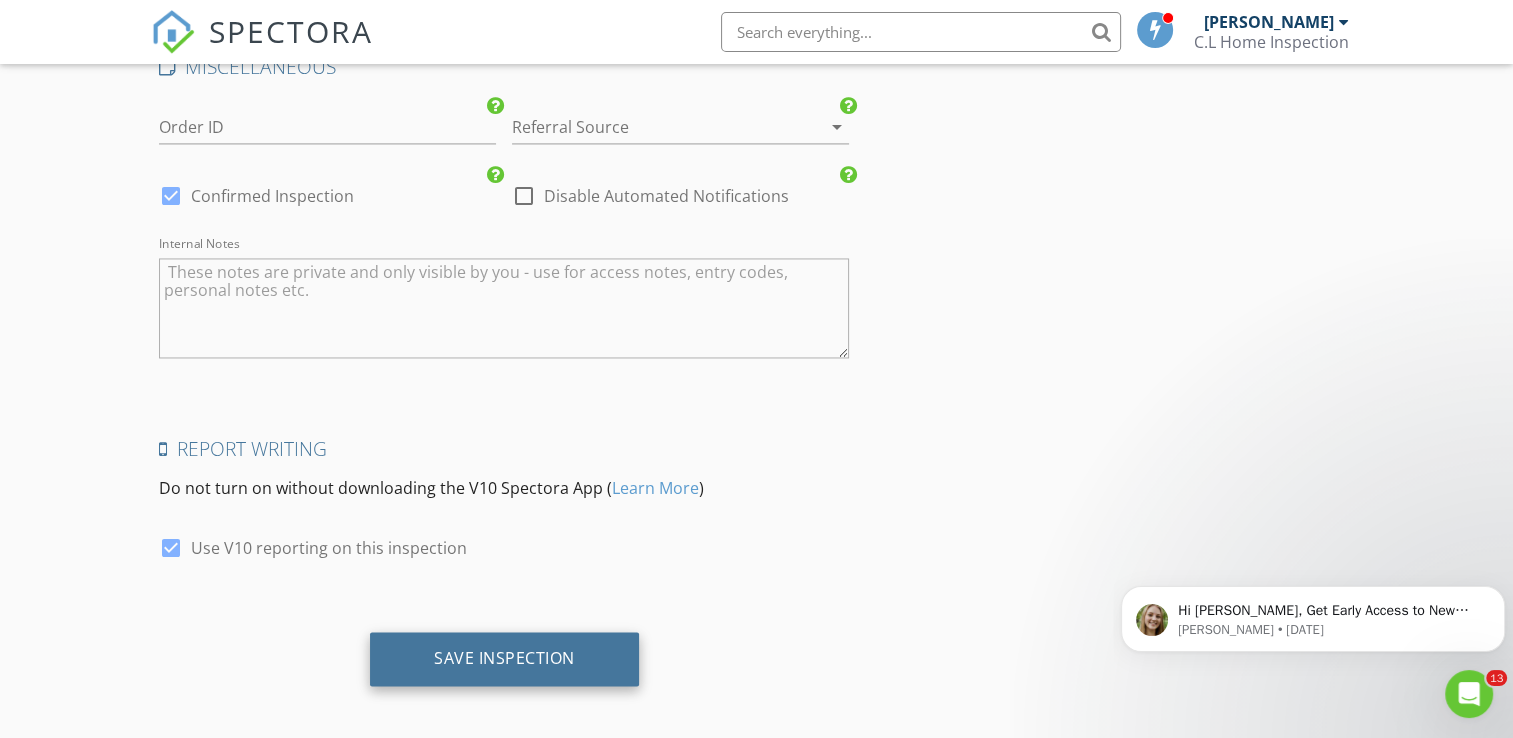 scroll, scrollTop: 3112, scrollLeft: 0, axis: vertical 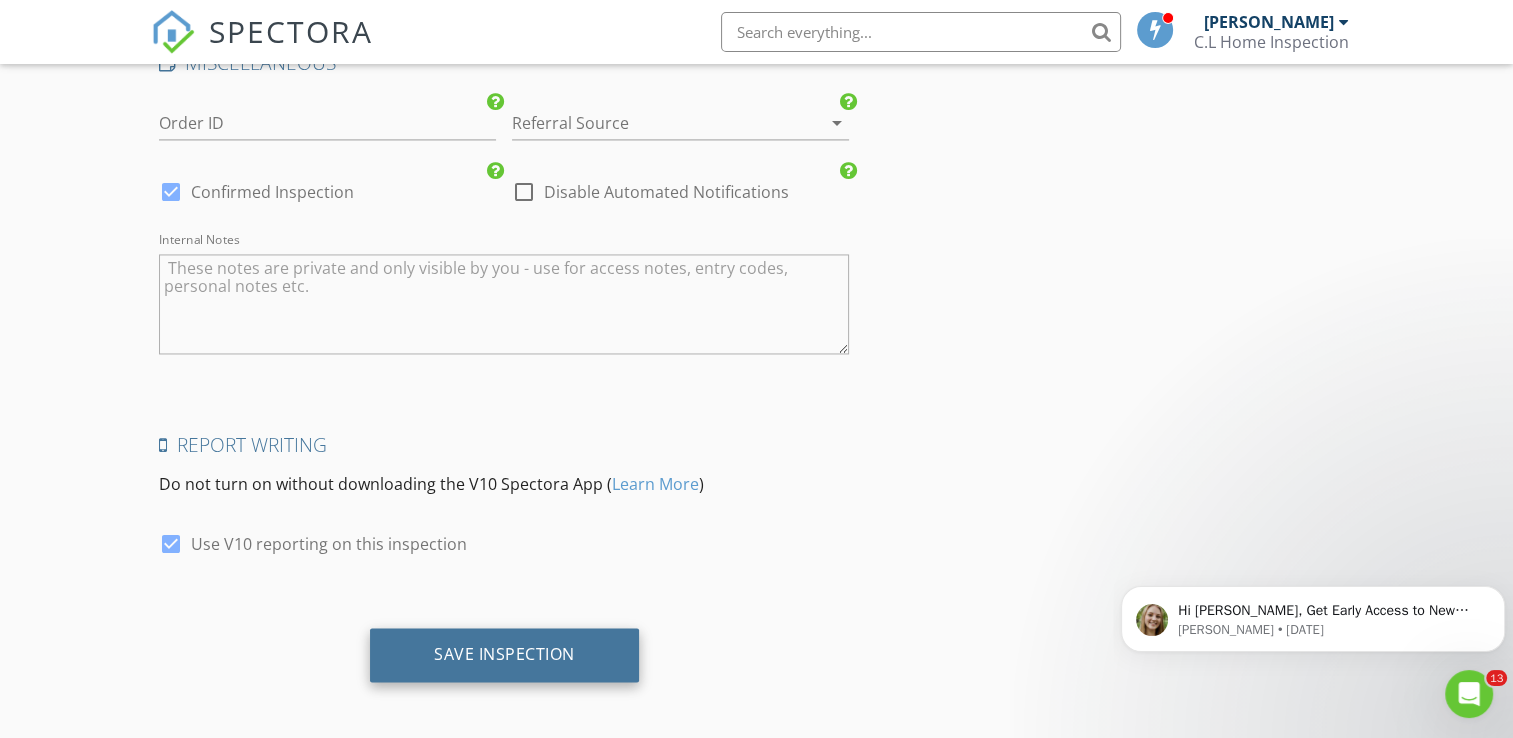 click on "Save Inspection" at bounding box center [504, 654] 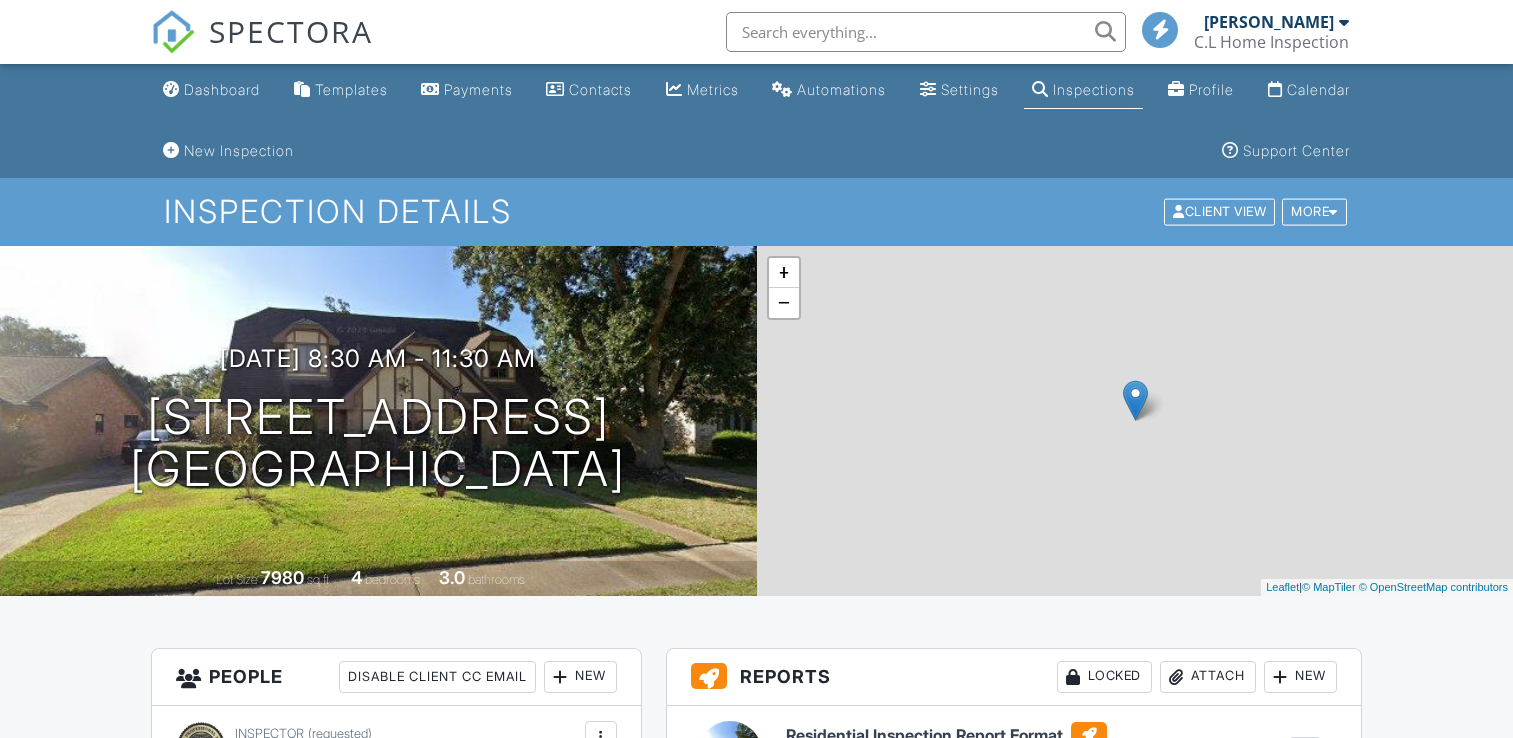 scroll, scrollTop: 0, scrollLeft: 0, axis: both 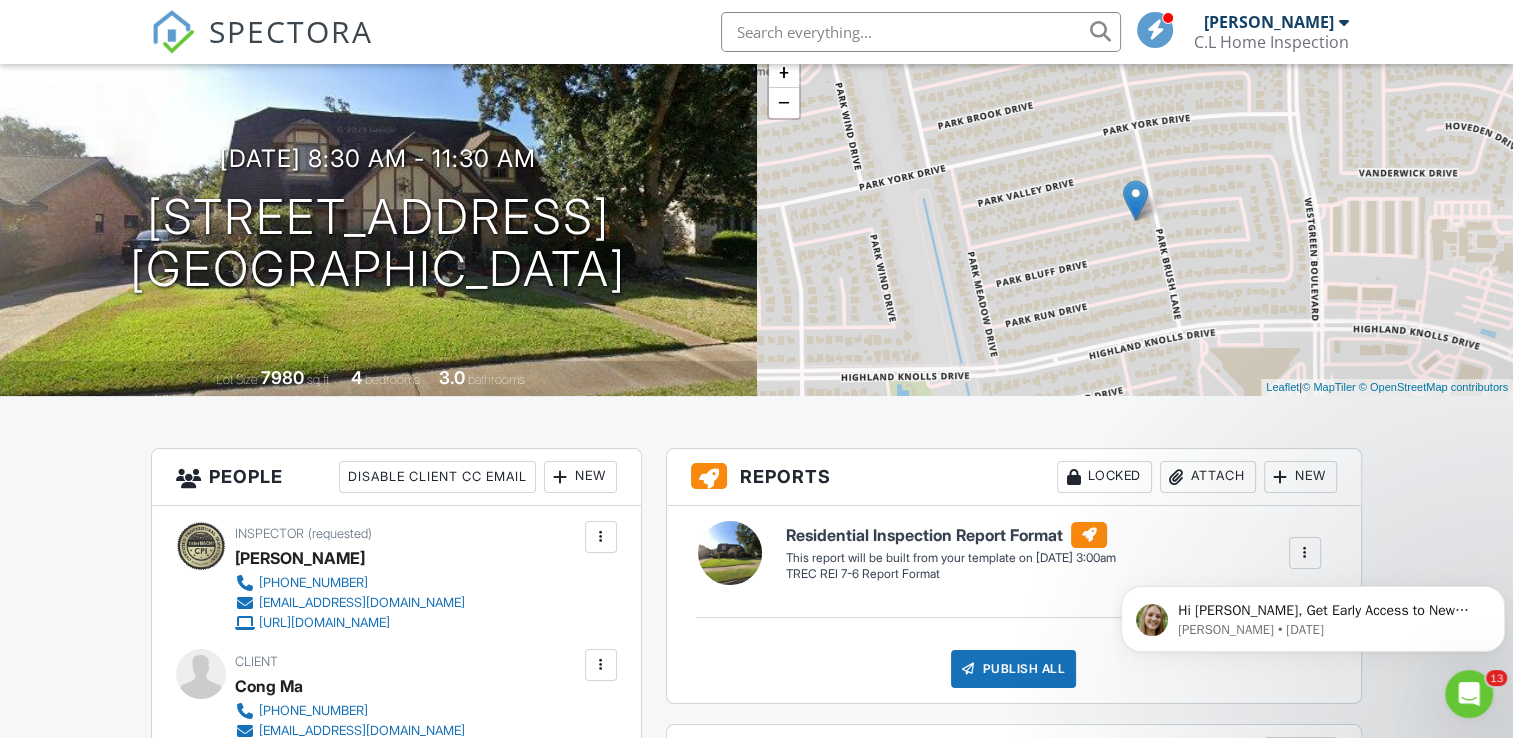 click on "Hi Chang, Get Early Access to New Report Writing Features &amp; Updates Want to be the first to try Spectora’s latest updates? Join our early access group and be the first to use new features before they’re released. Features and updates coming soon that you will get early access to include: Update: The upgraded Rapid Fire Camera, New: Photo preview before adding images to a report, New: The .5 camera lens Megan • 1d ago" at bounding box center (1313, 527) 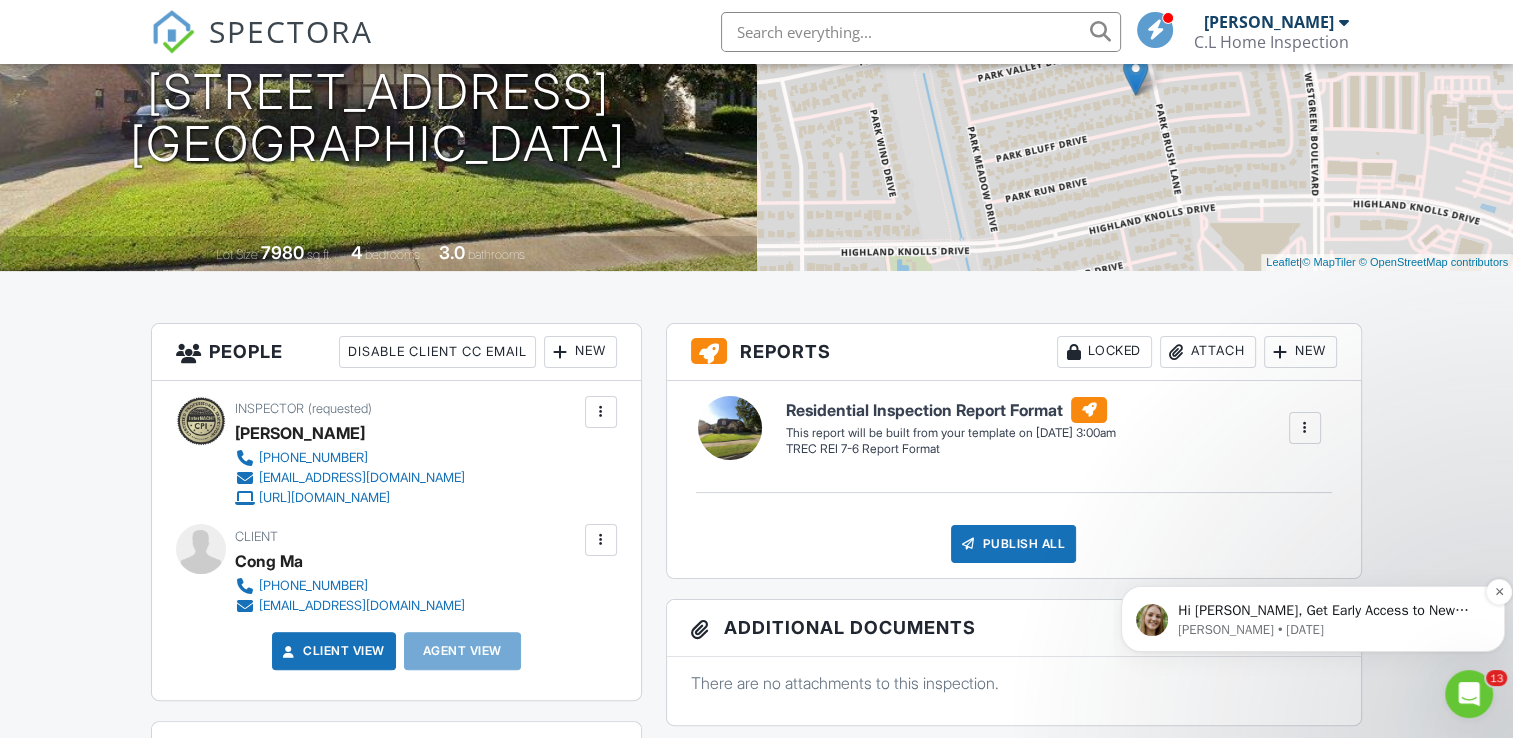 scroll, scrollTop: 500, scrollLeft: 0, axis: vertical 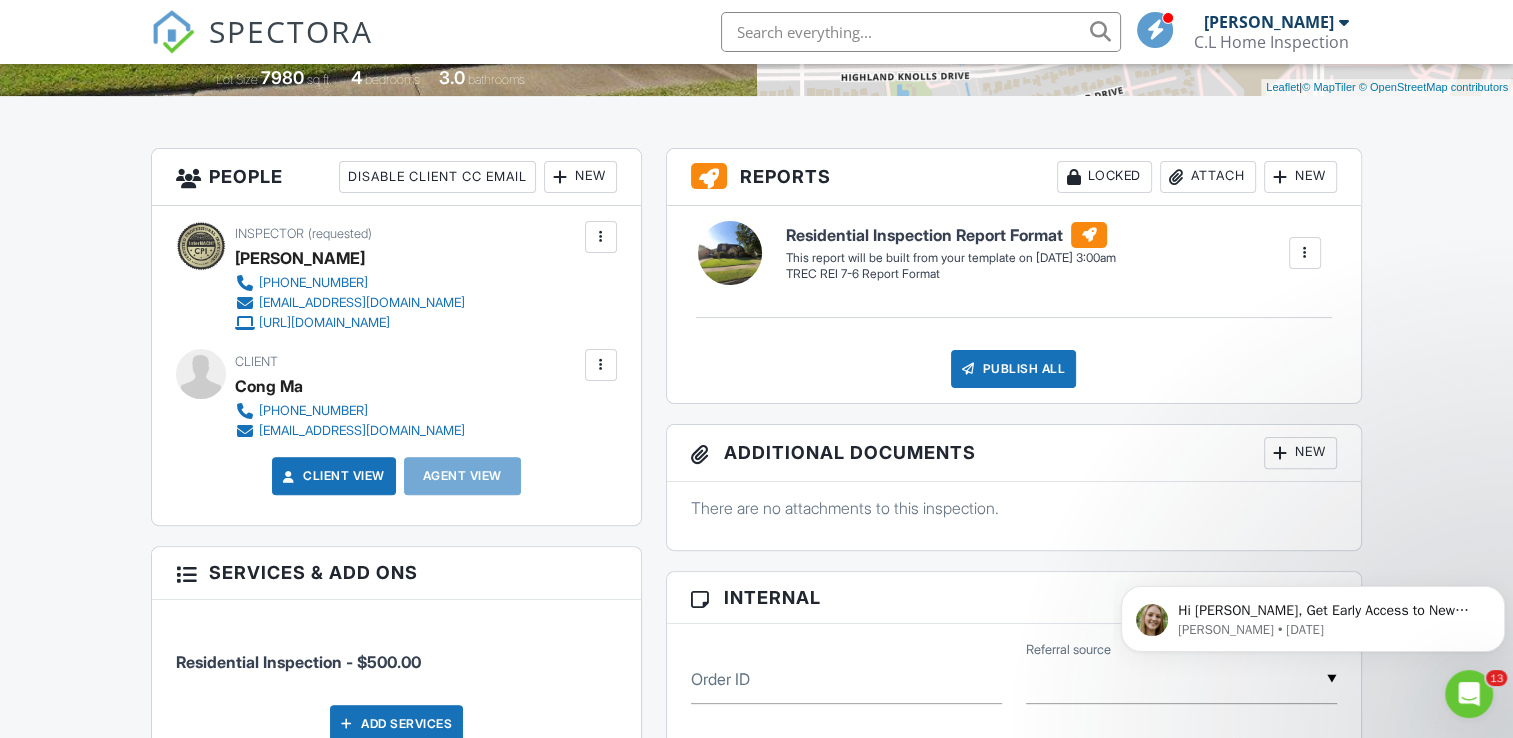 click at bounding box center [1305, 253] 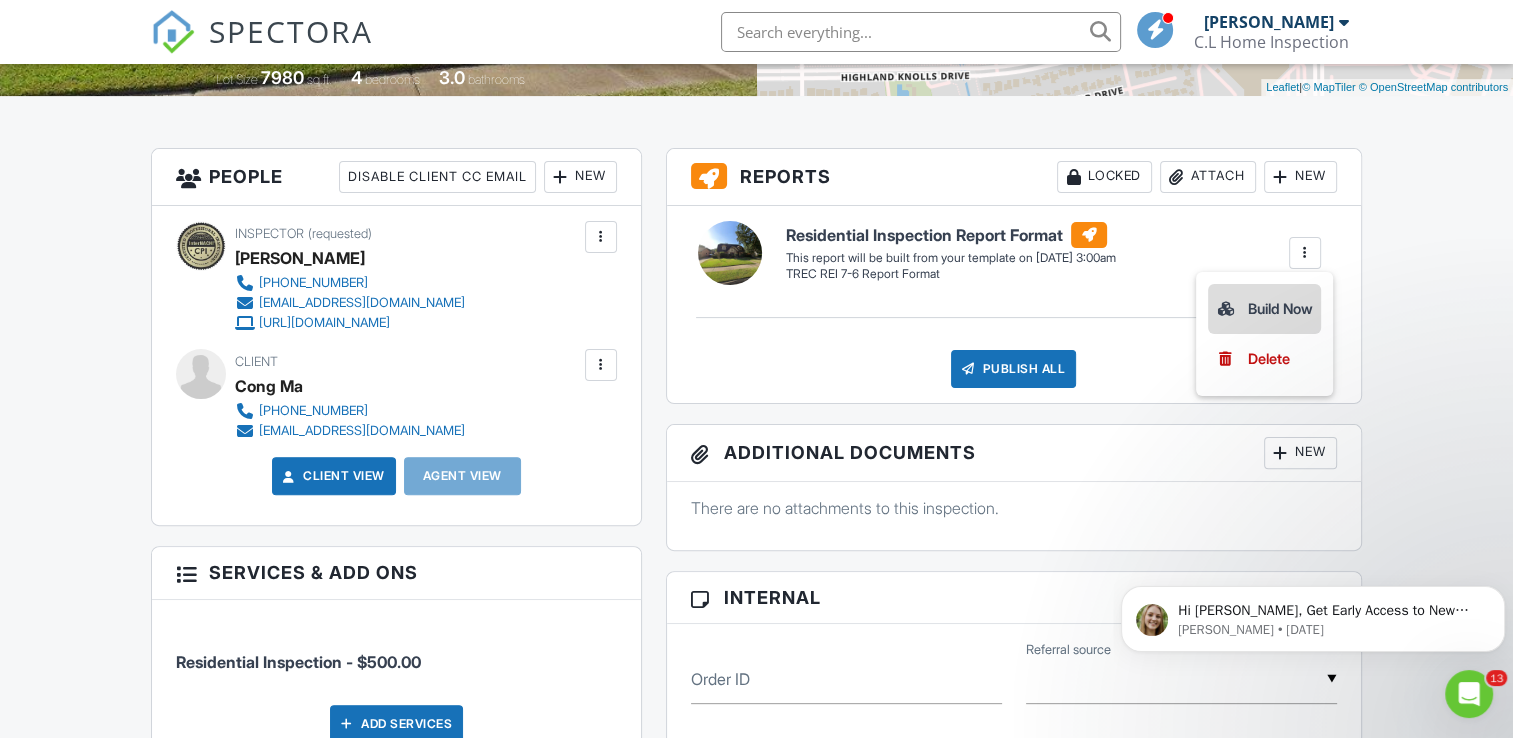 click on "Build Now" at bounding box center [1264, 309] 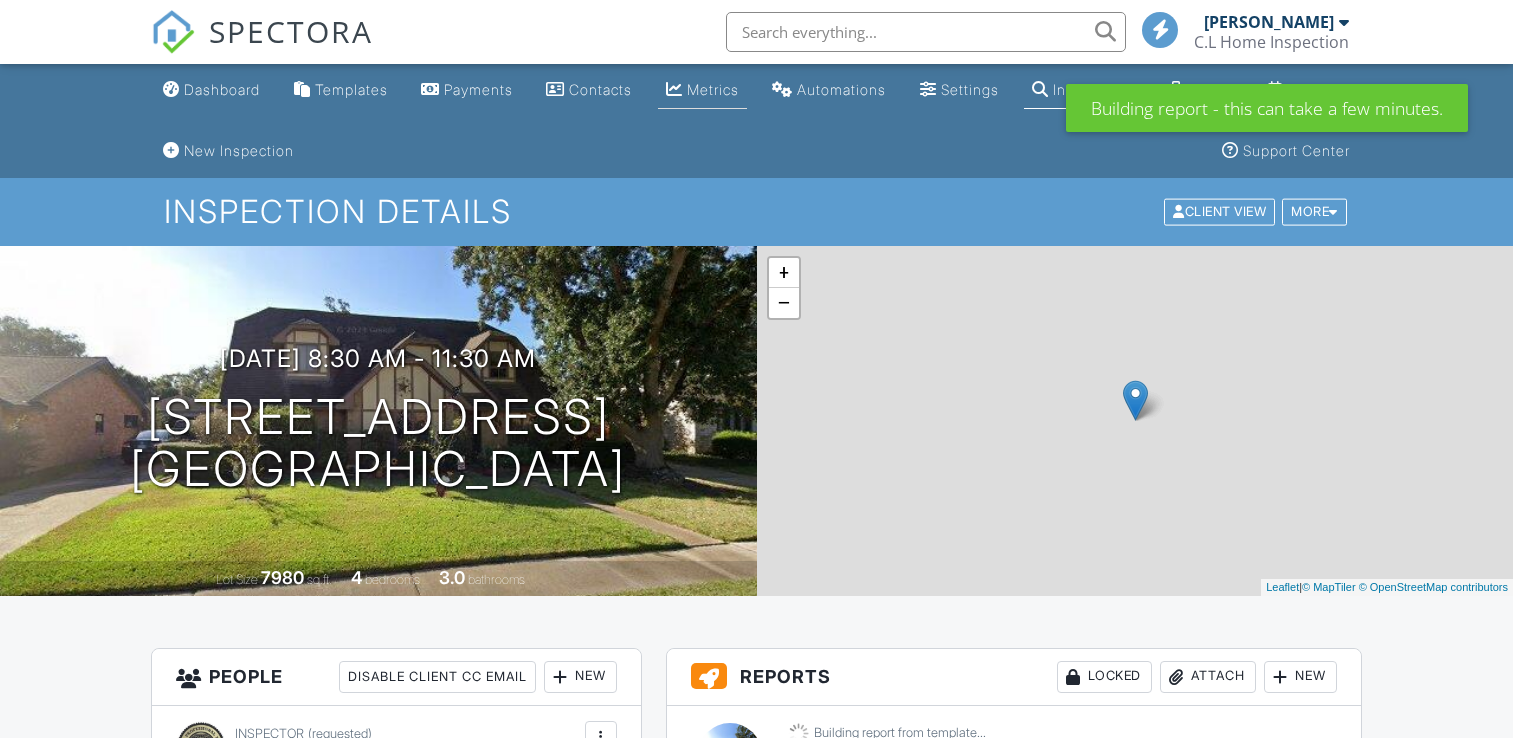 scroll, scrollTop: 0, scrollLeft: 0, axis: both 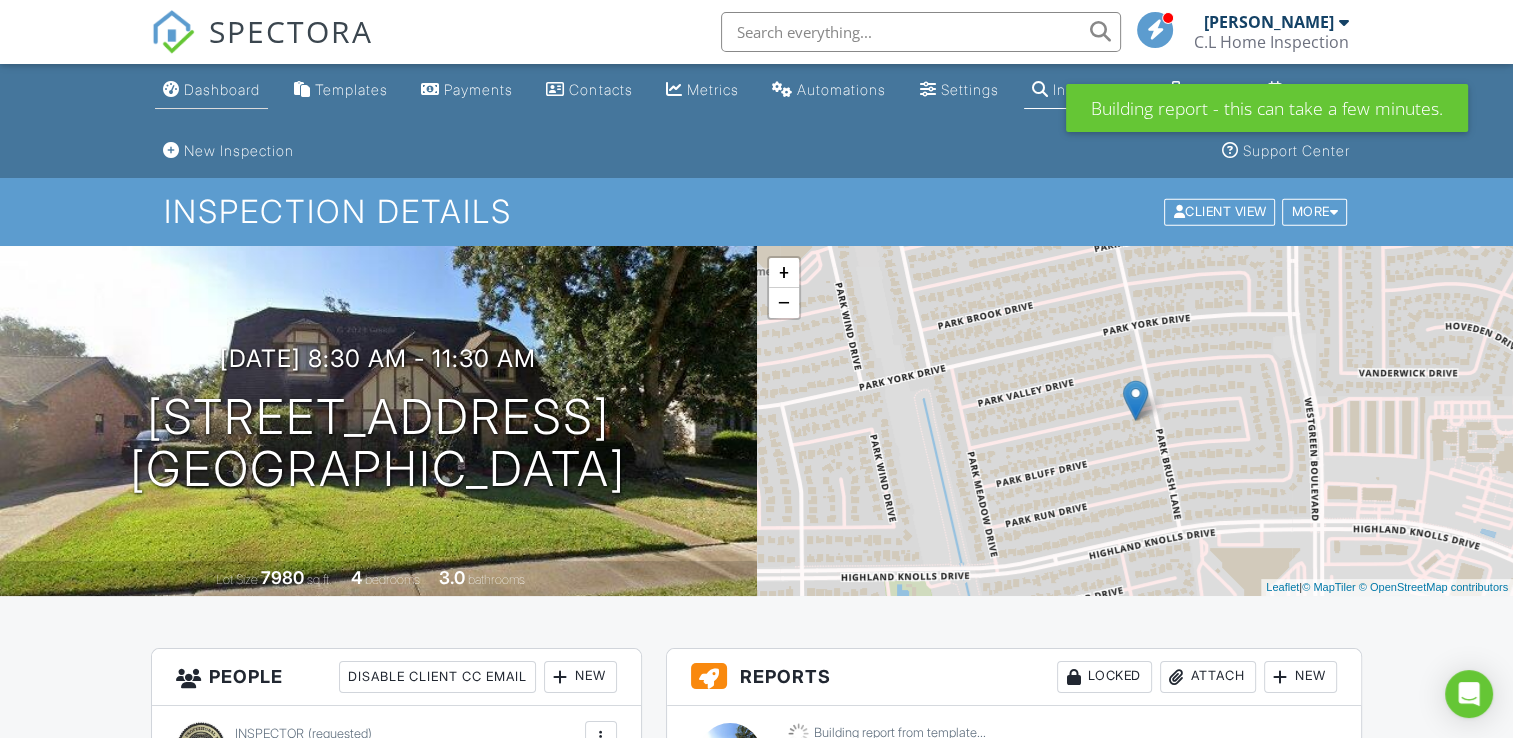 click on "Dashboard" at bounding box center (222, 89) 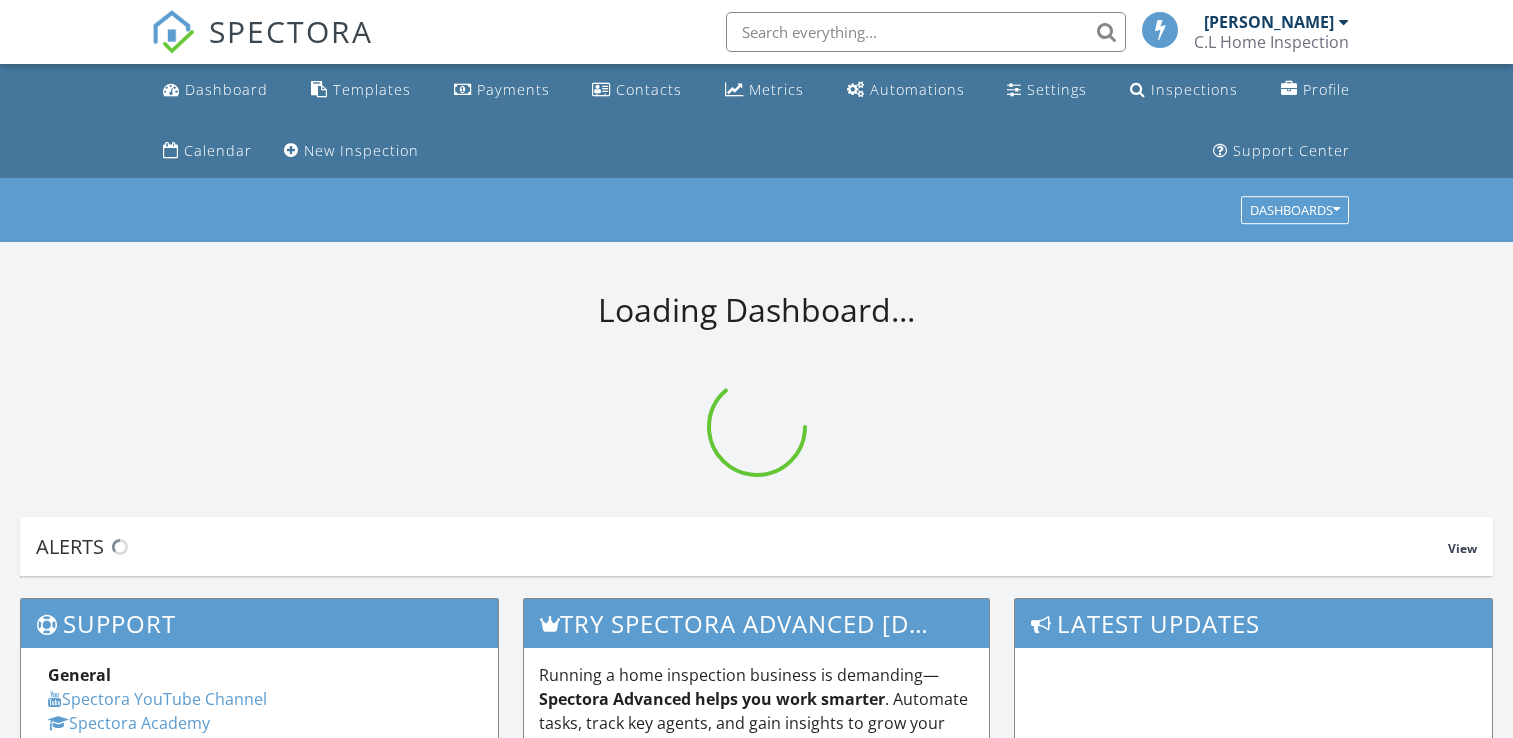 scroll, scrollTop: 0, scrollLeft: 0, axis: both 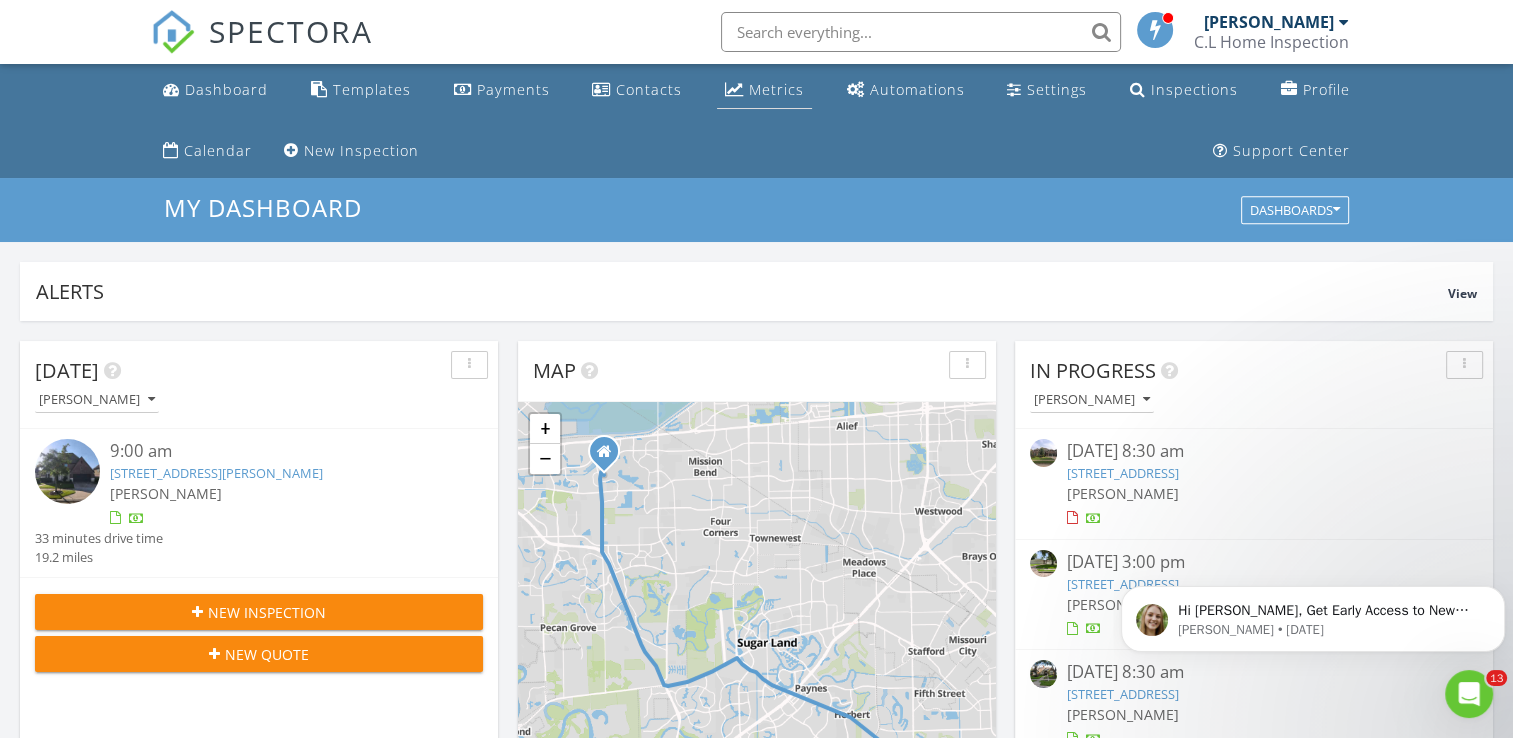 click on "Metrics" at bounding box center [776, 89] 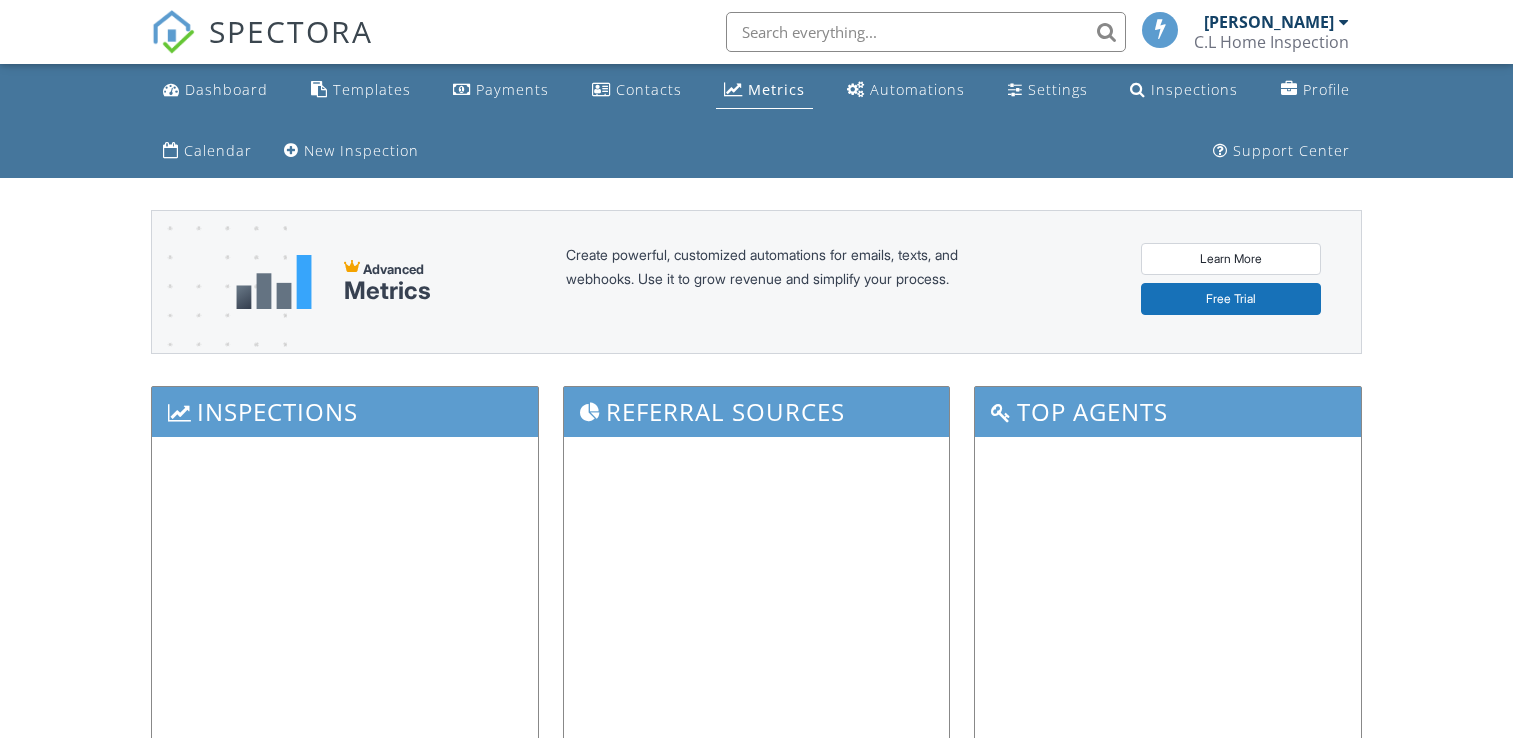 scroll, scrollTop: 0, scrollLeft: 0, axis: both 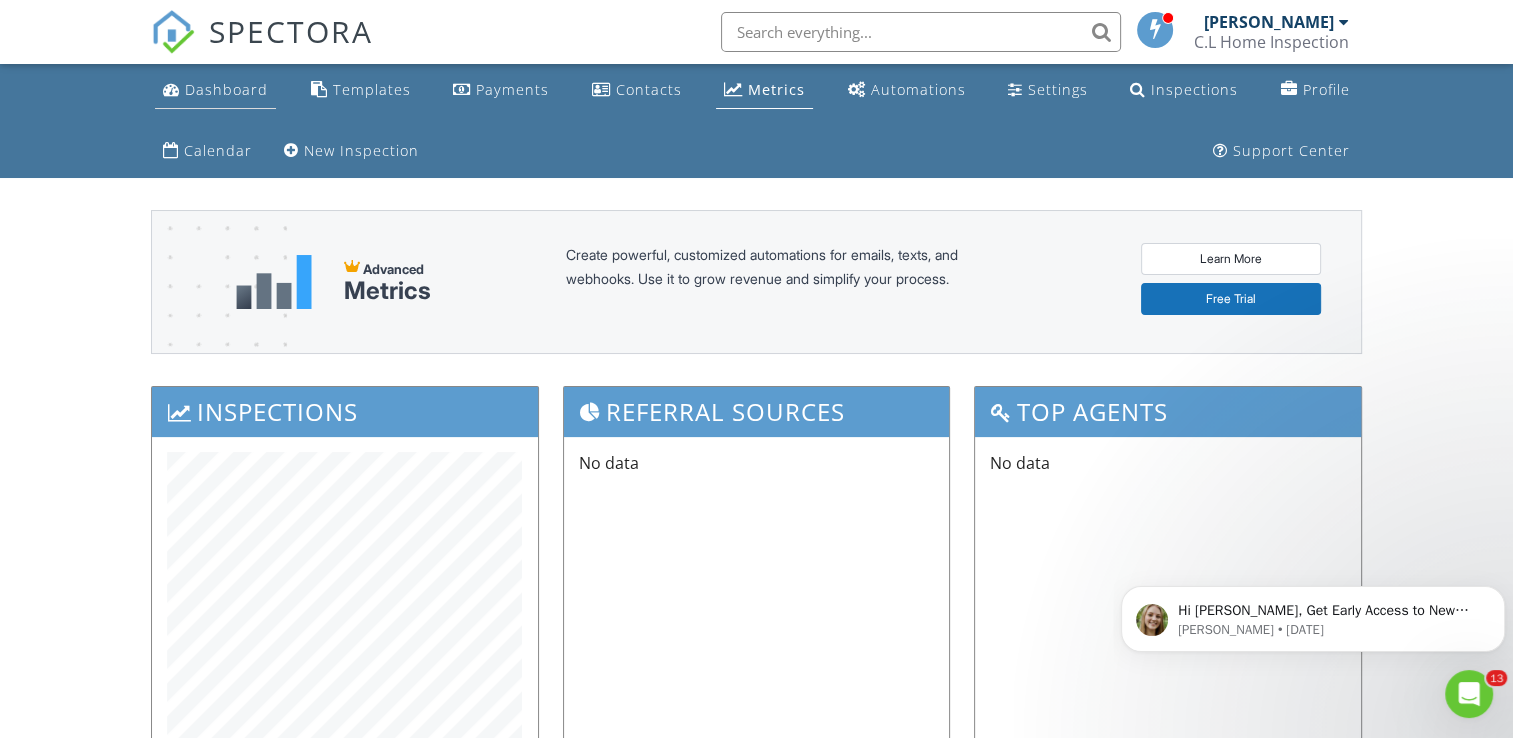 click on "Dashboard" at bounding box center [226, 89] 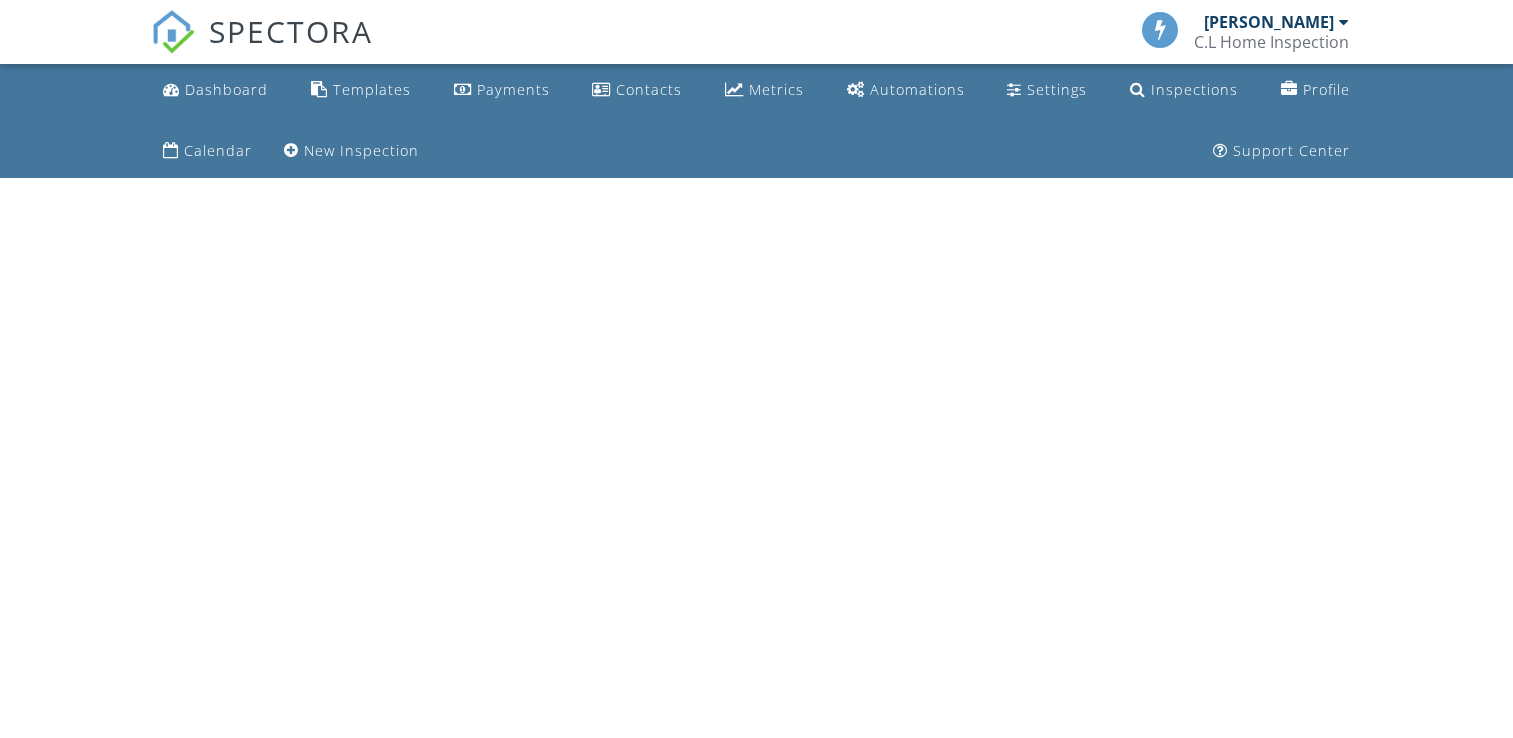 scroll, scrollTop: 0, scrollLeft: 0, axis: both 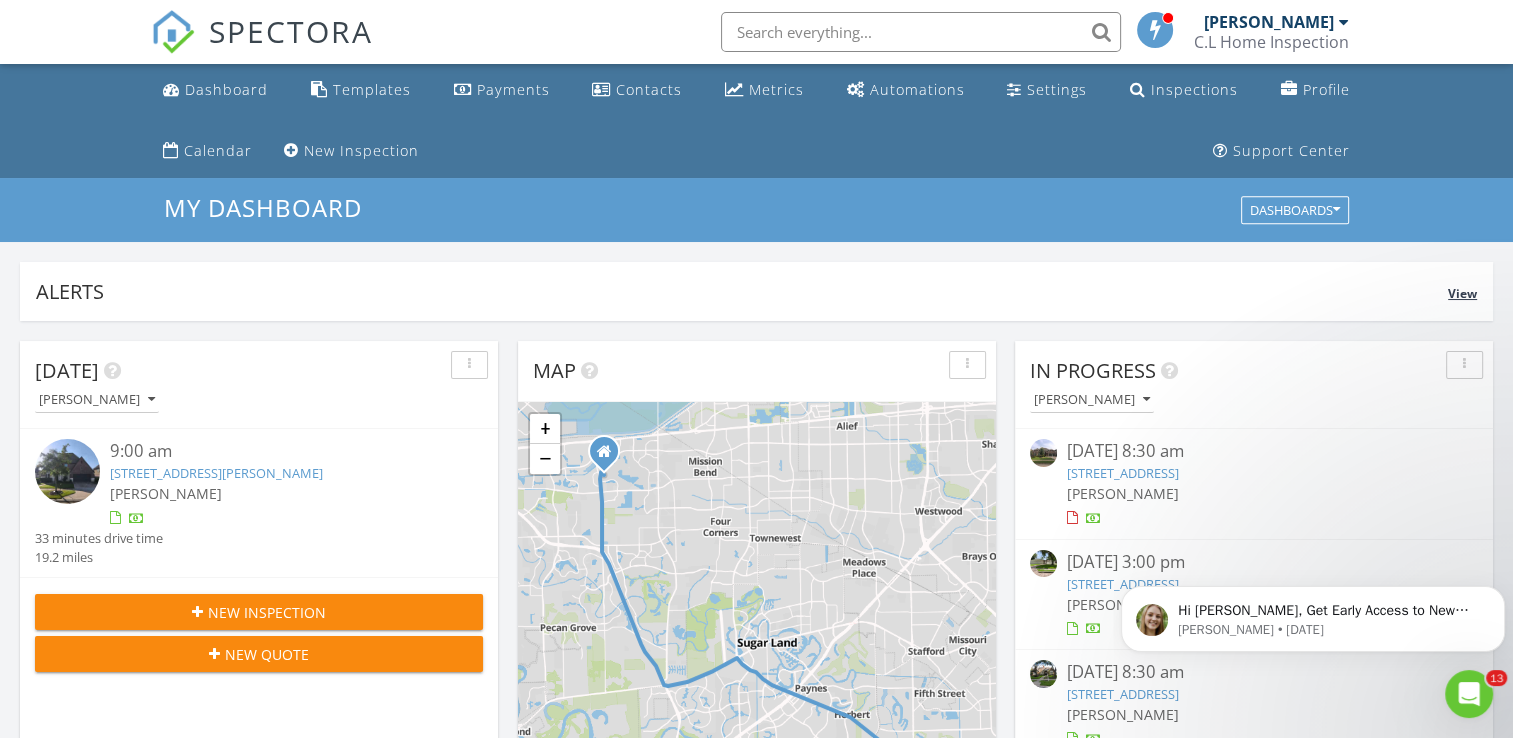 click on "Alerts
View" at bounding box center [756, 291] 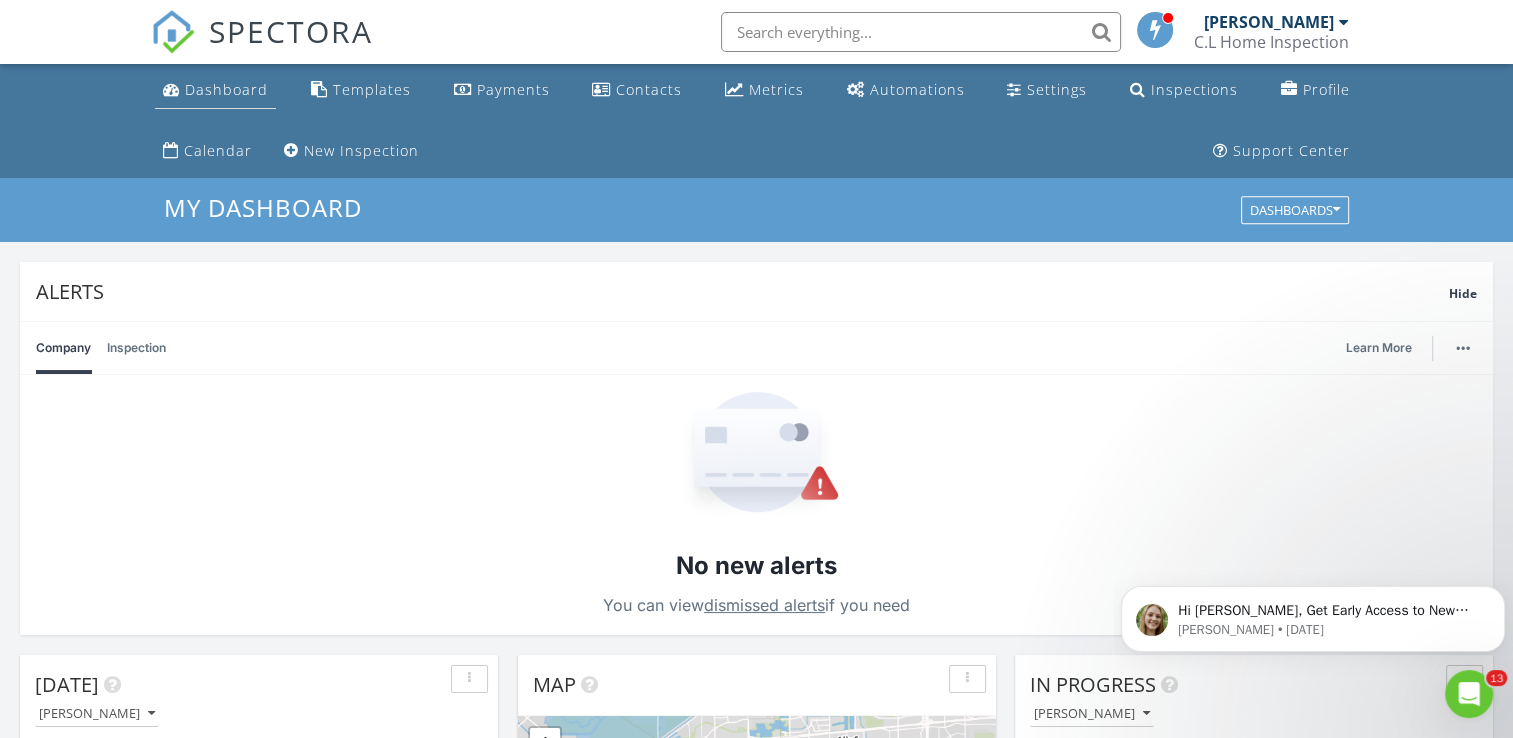 click on "Dashboard" at bounding box center (226, 89) 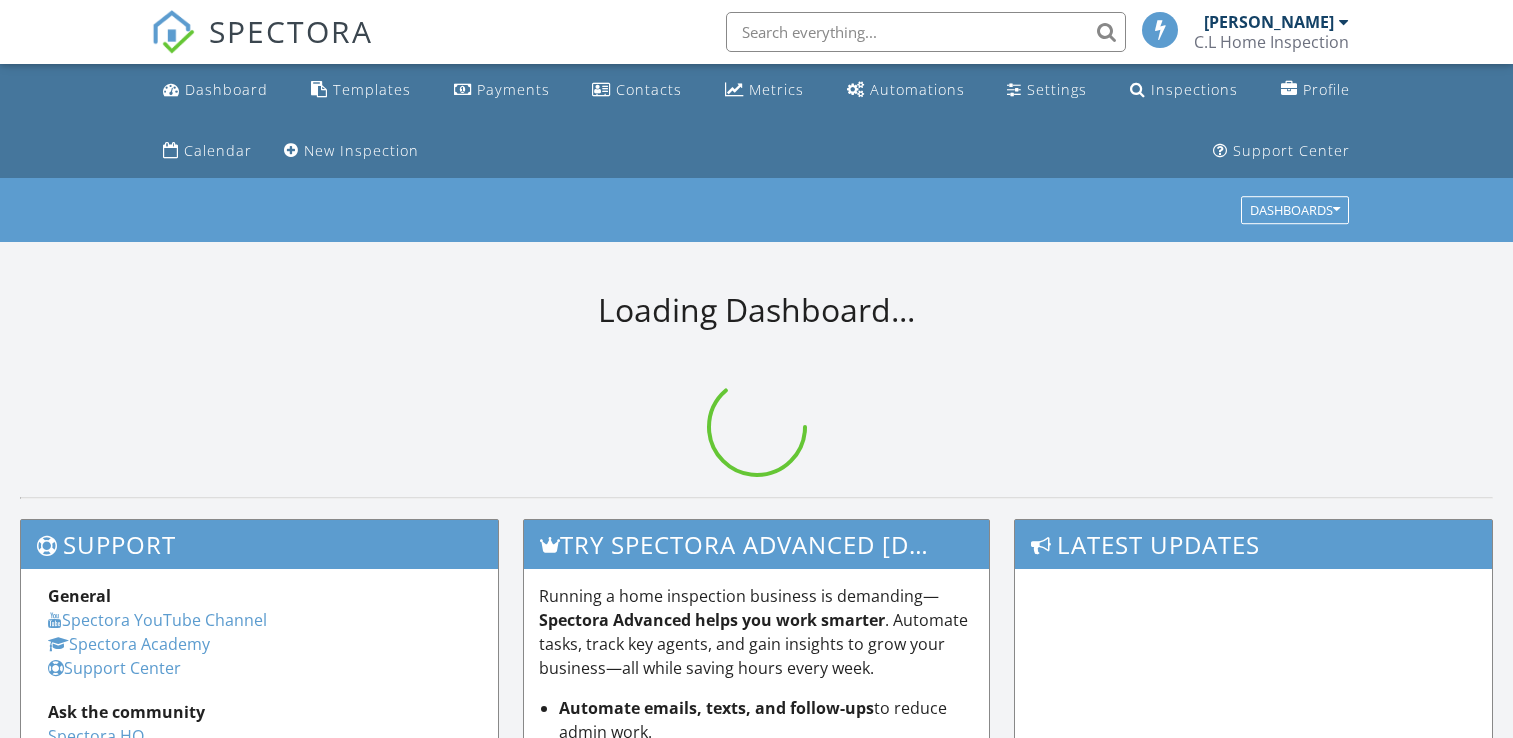 scroll, scrollTop: 0, scrollLeft: 0, axis: both 